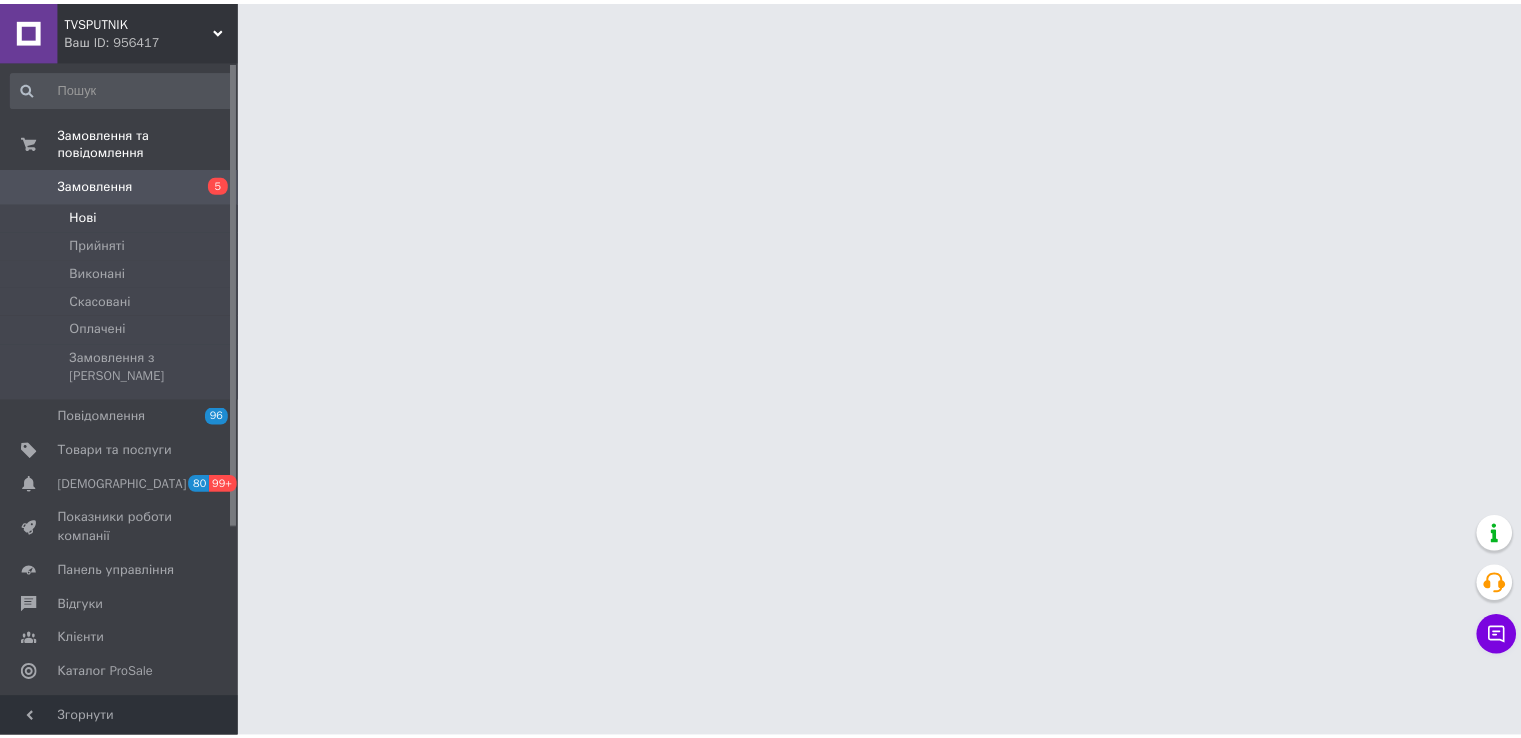 scroll, scrollTop: 0, scrollLeft: 0, axis: both 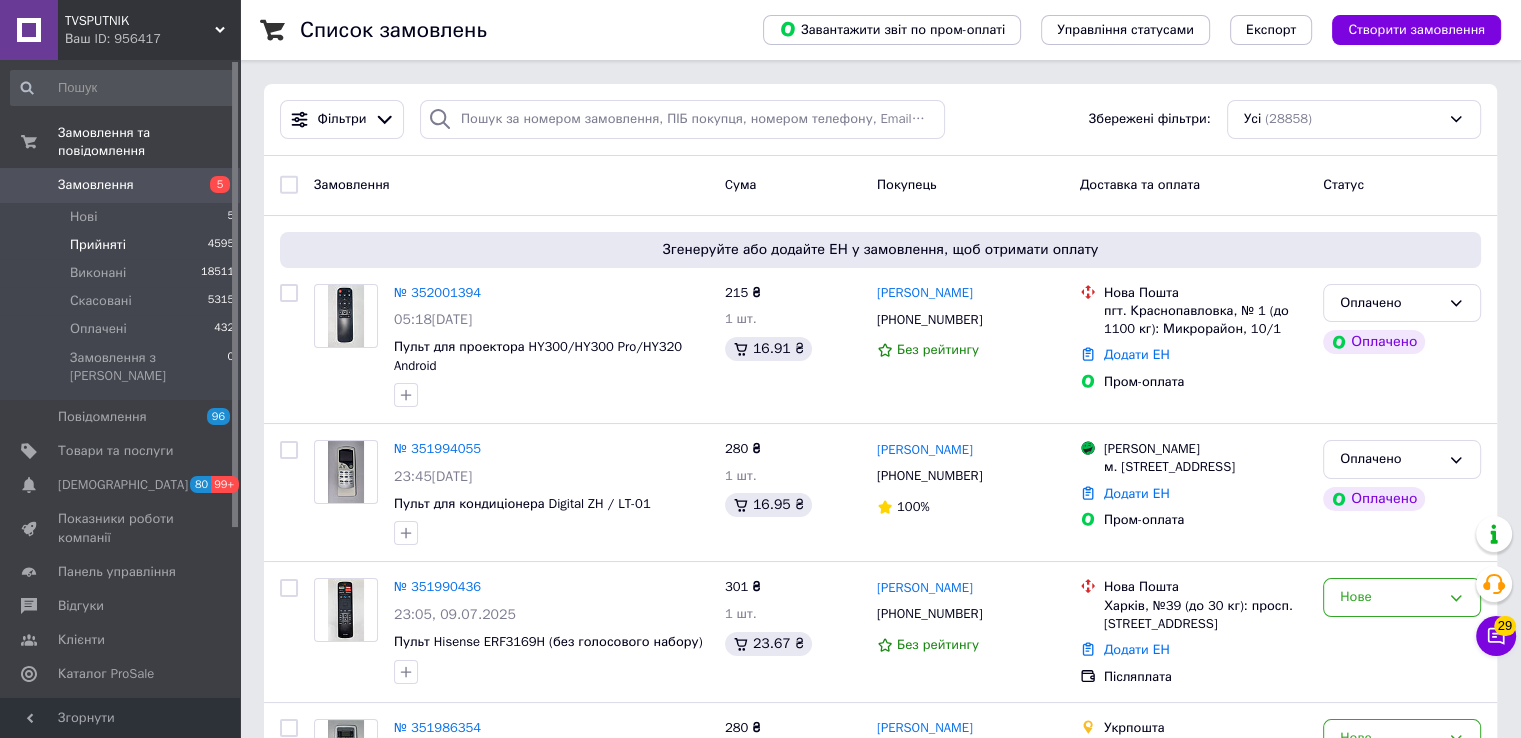 click on "Прийняті" at bounding box center (98, 245) 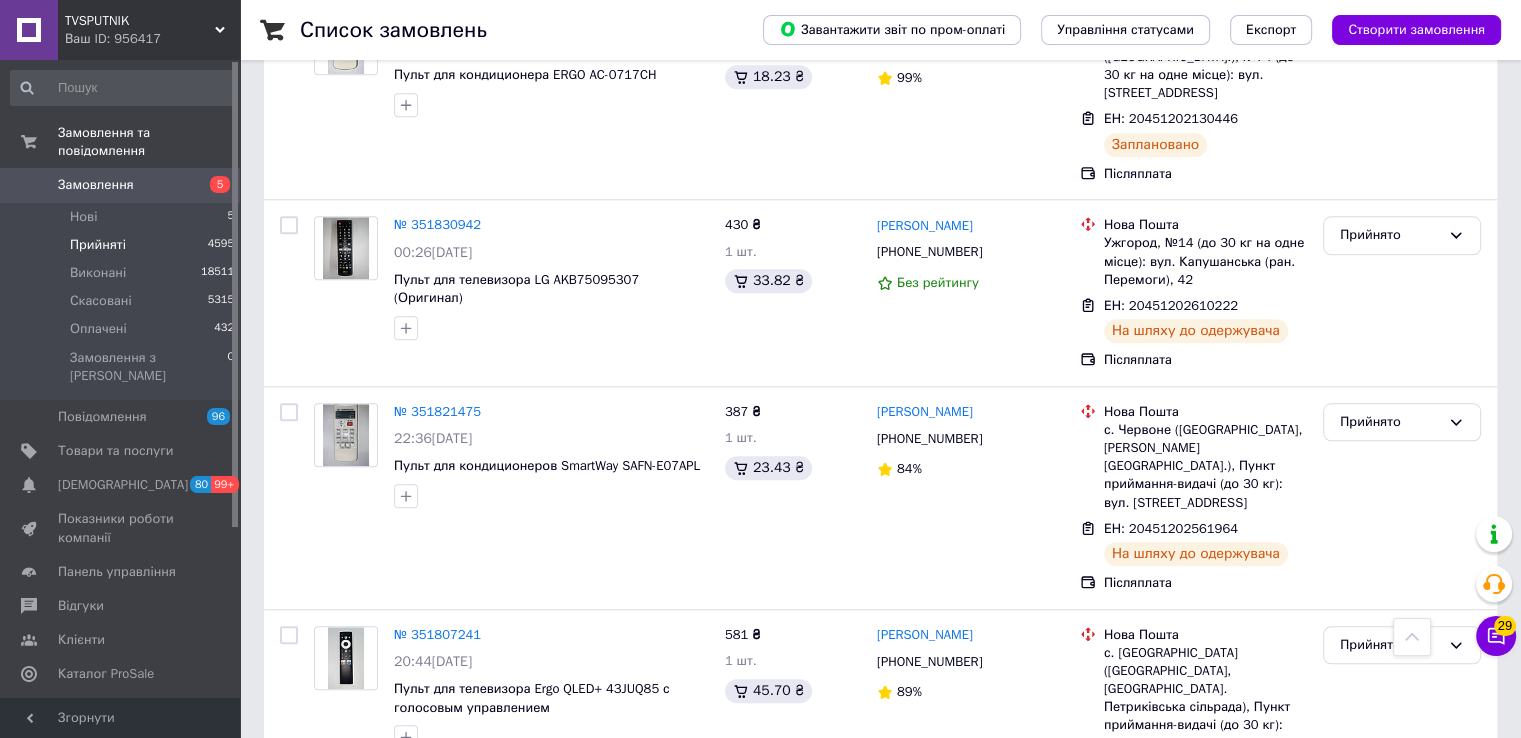 scroll, scrollTop: 2579, scrollLeft: 0, axis: vertical 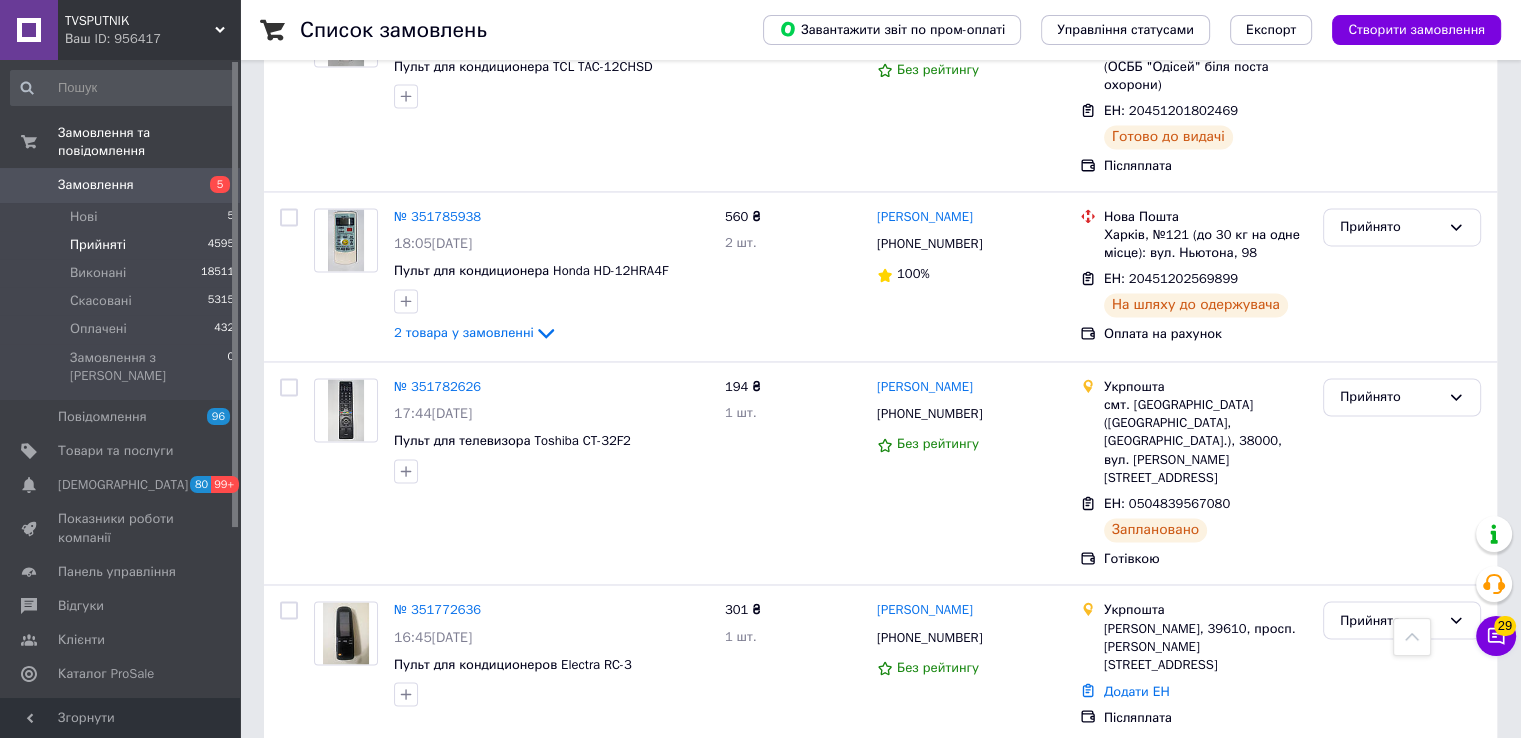 click on "Прийнято" at bounding box center [1390, 778] 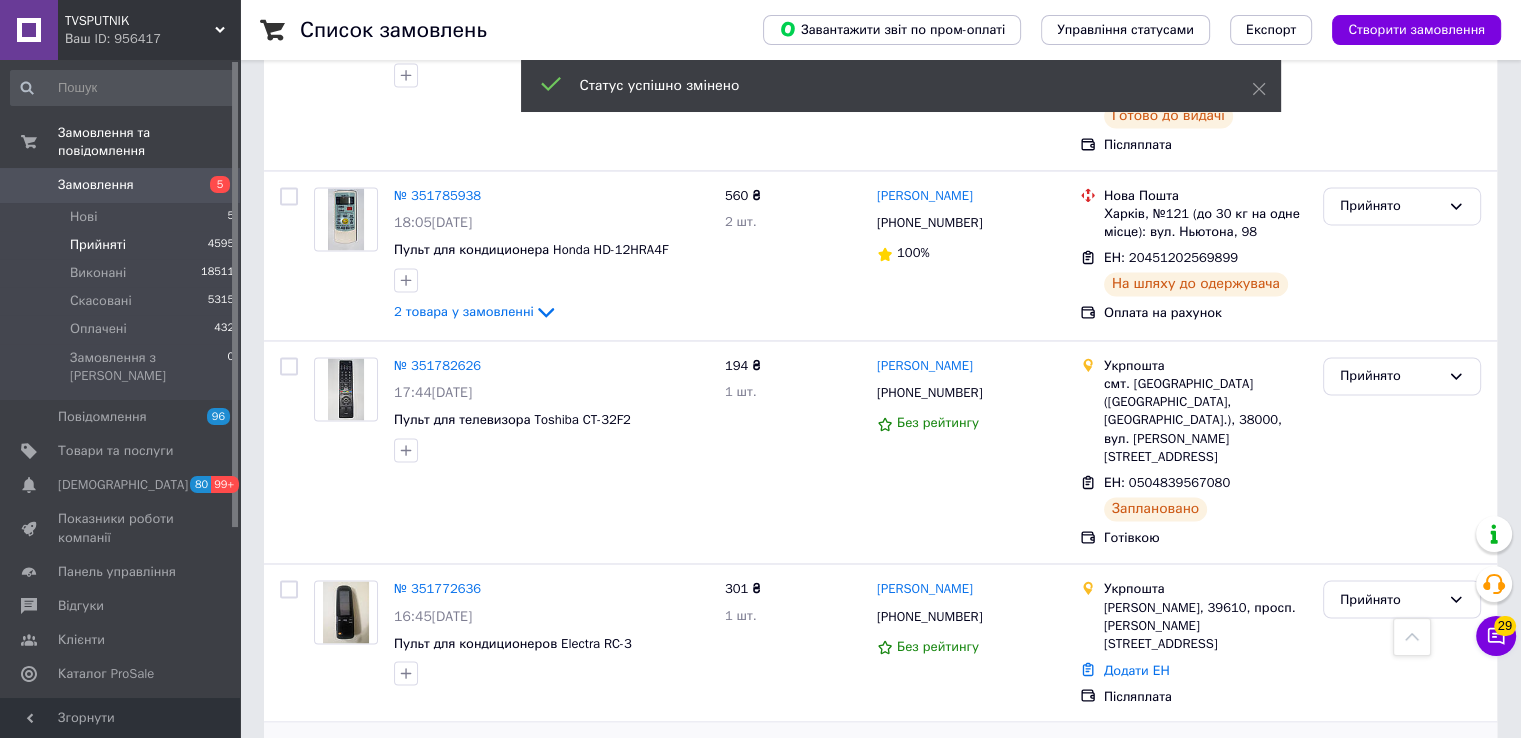scroll, scrollTop: 3216, scrollLeft: 0, axis: vertical 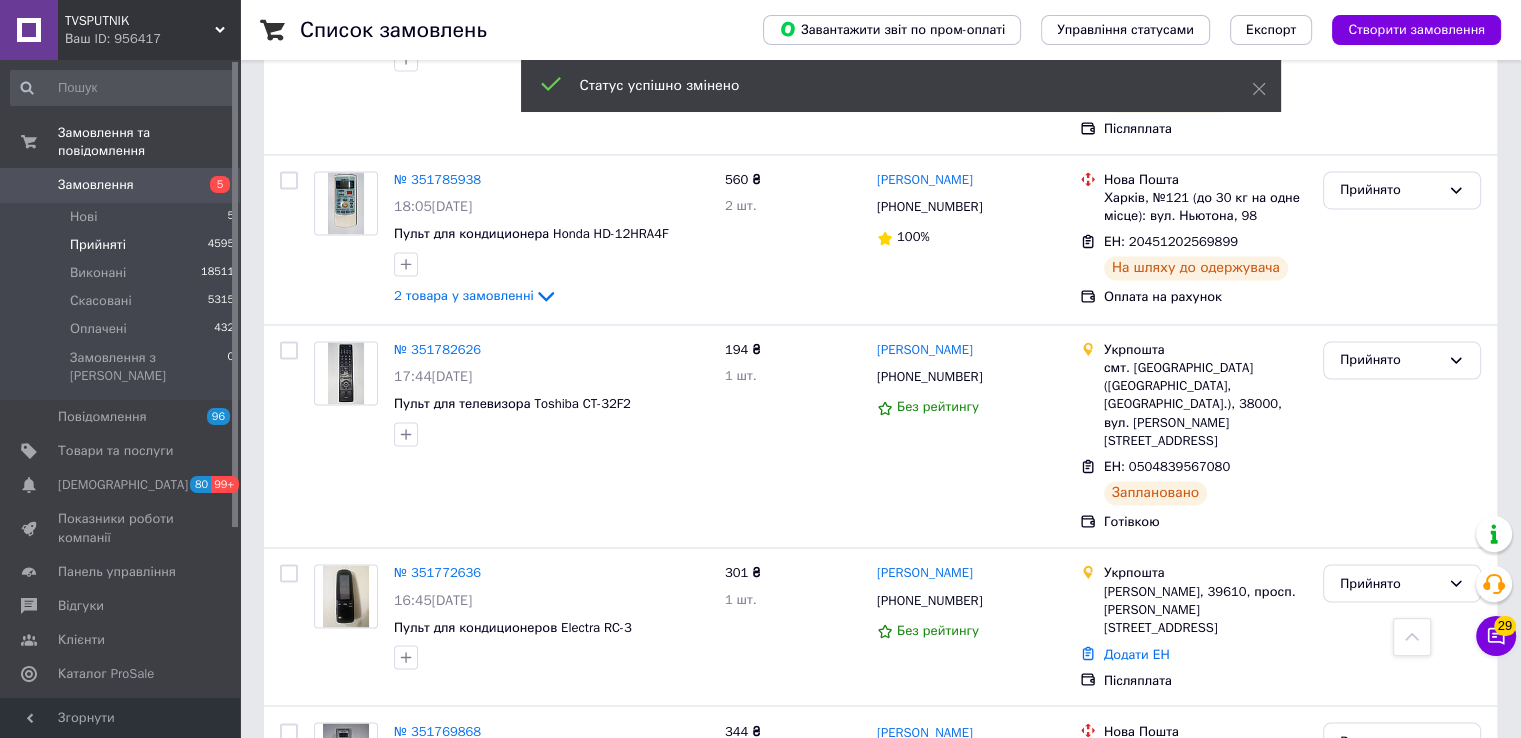 click on "2" at bounding box center (327, 955) 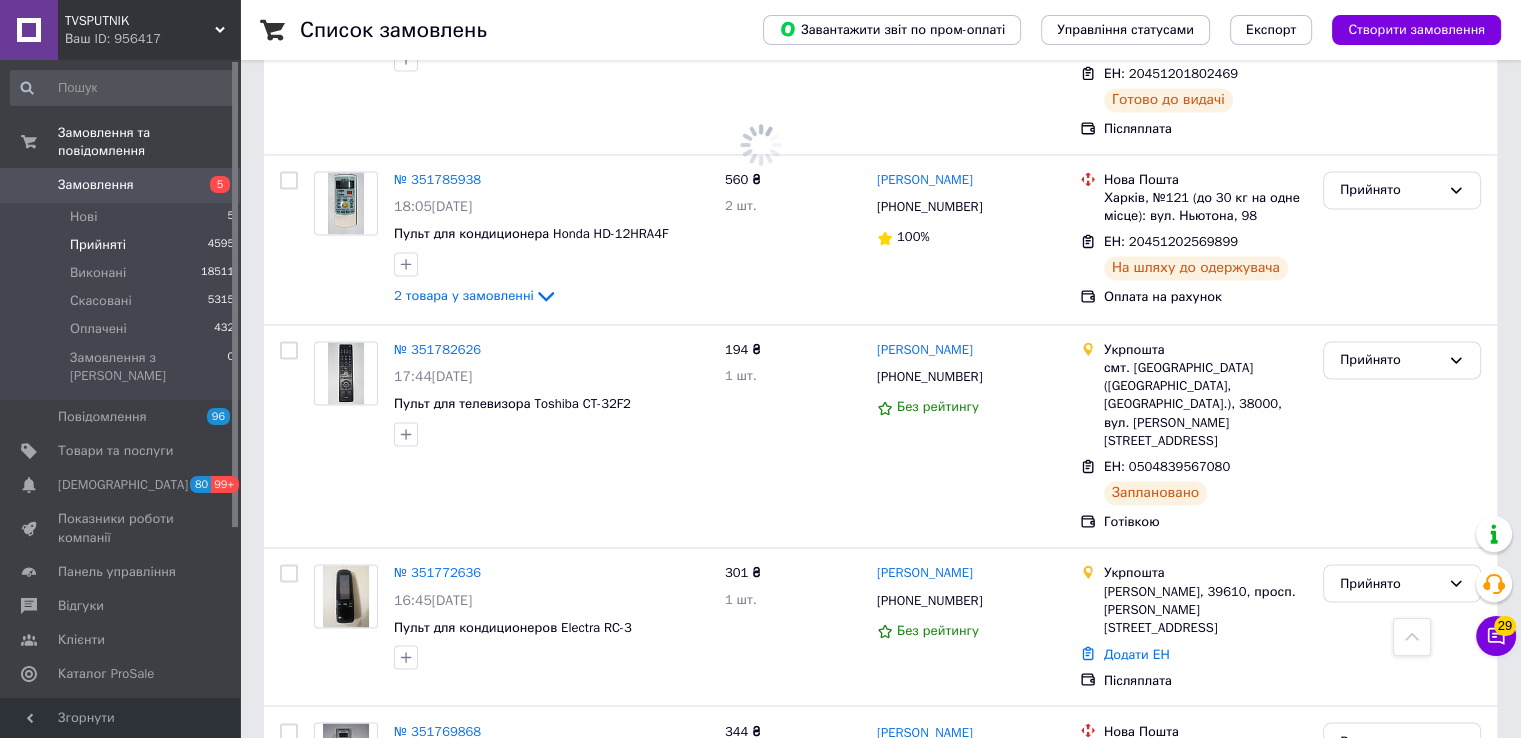 scroll, scrollTop: 0, scrollLeft: 0, axis: both 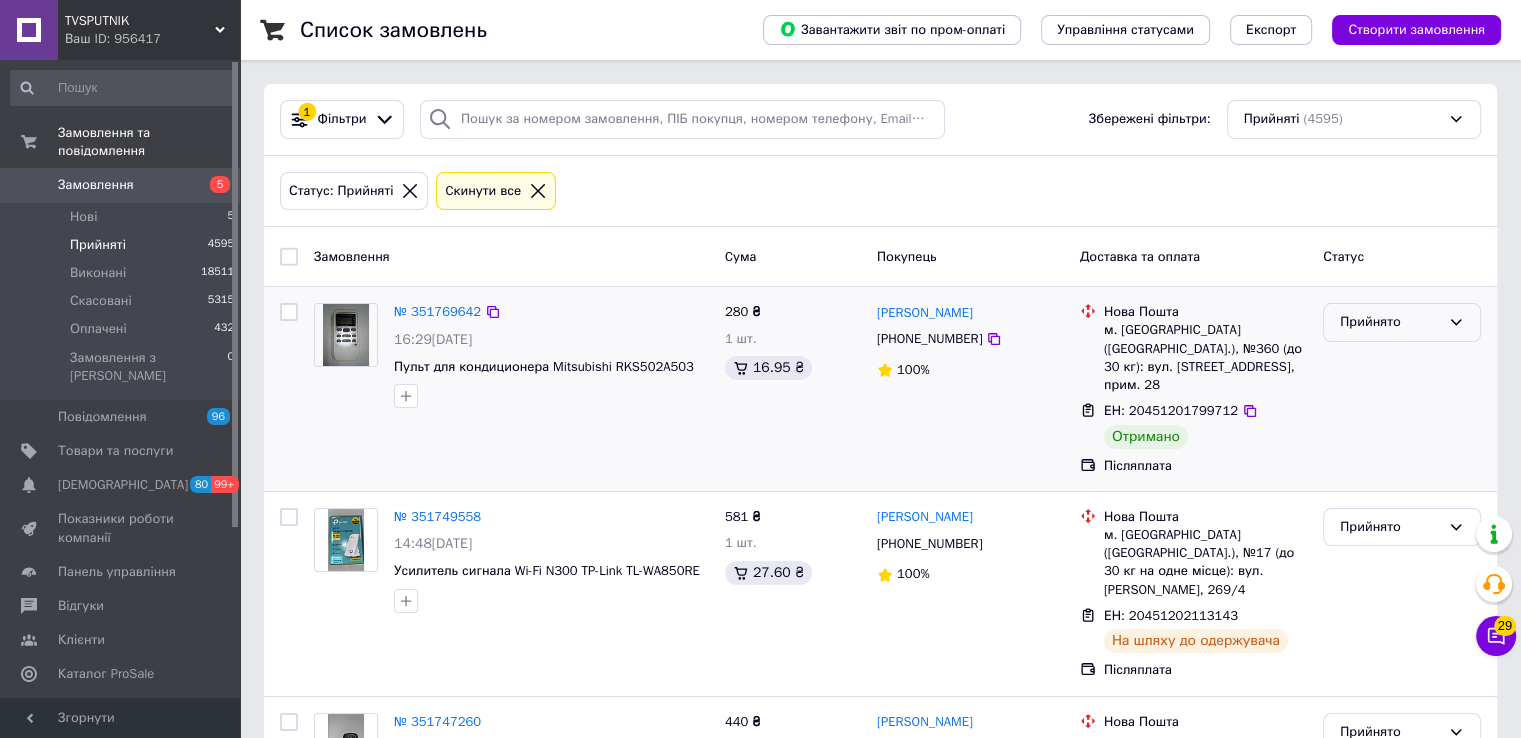 click on "Прийнято" at bounding box center (1390, 322) 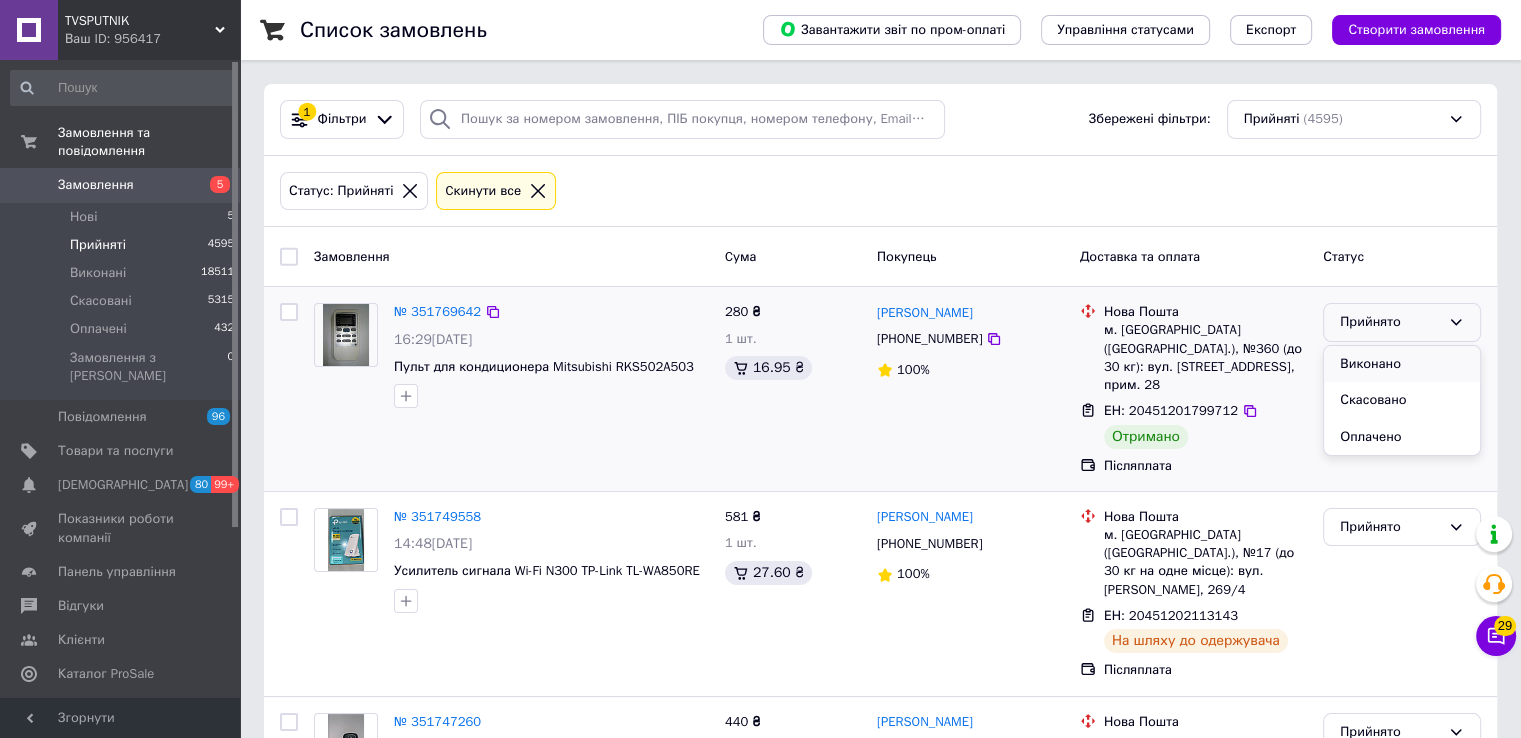 click on "Виконано" at bounding box center (1402, 364) 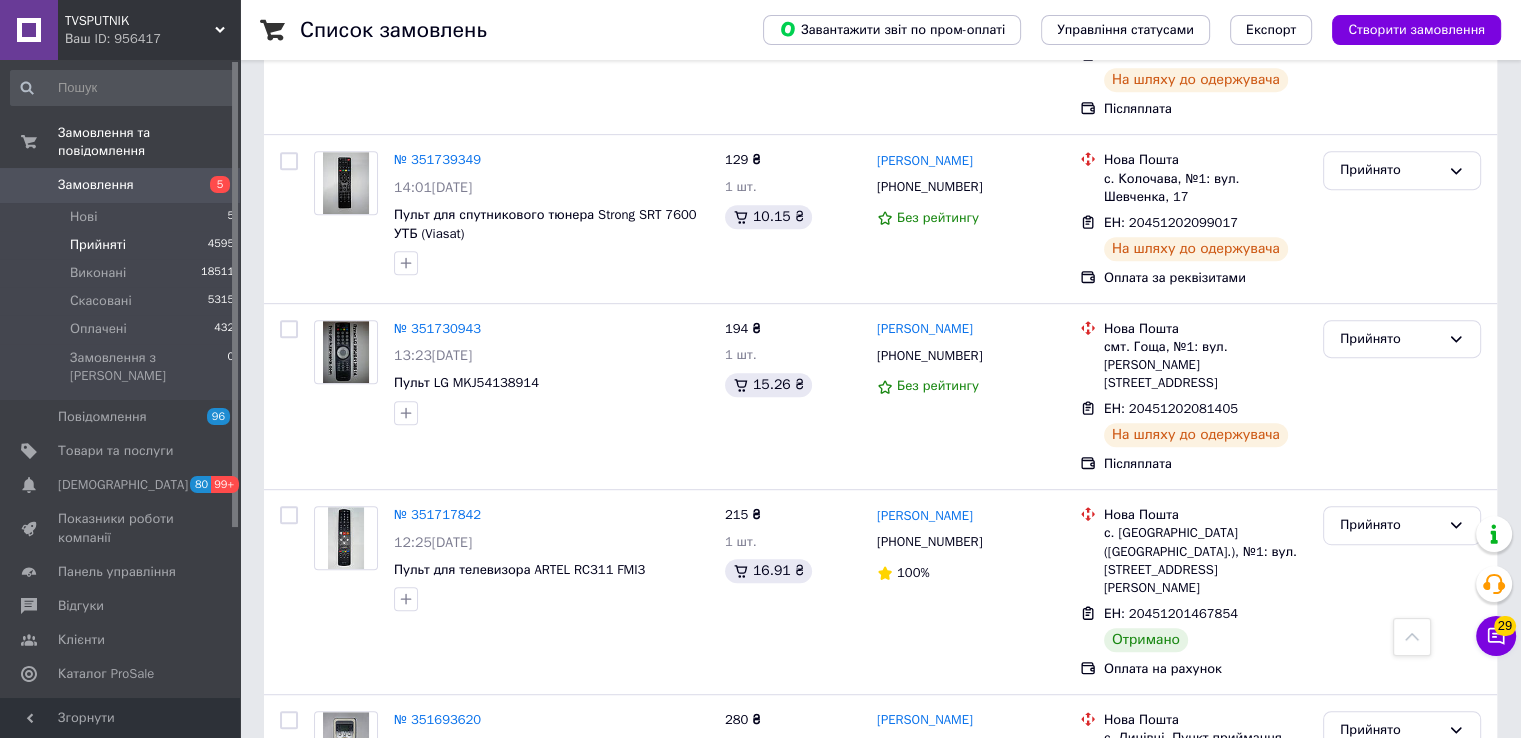 scroll, scrollTop: 1000, scrollLeft: 0, axis: vertical 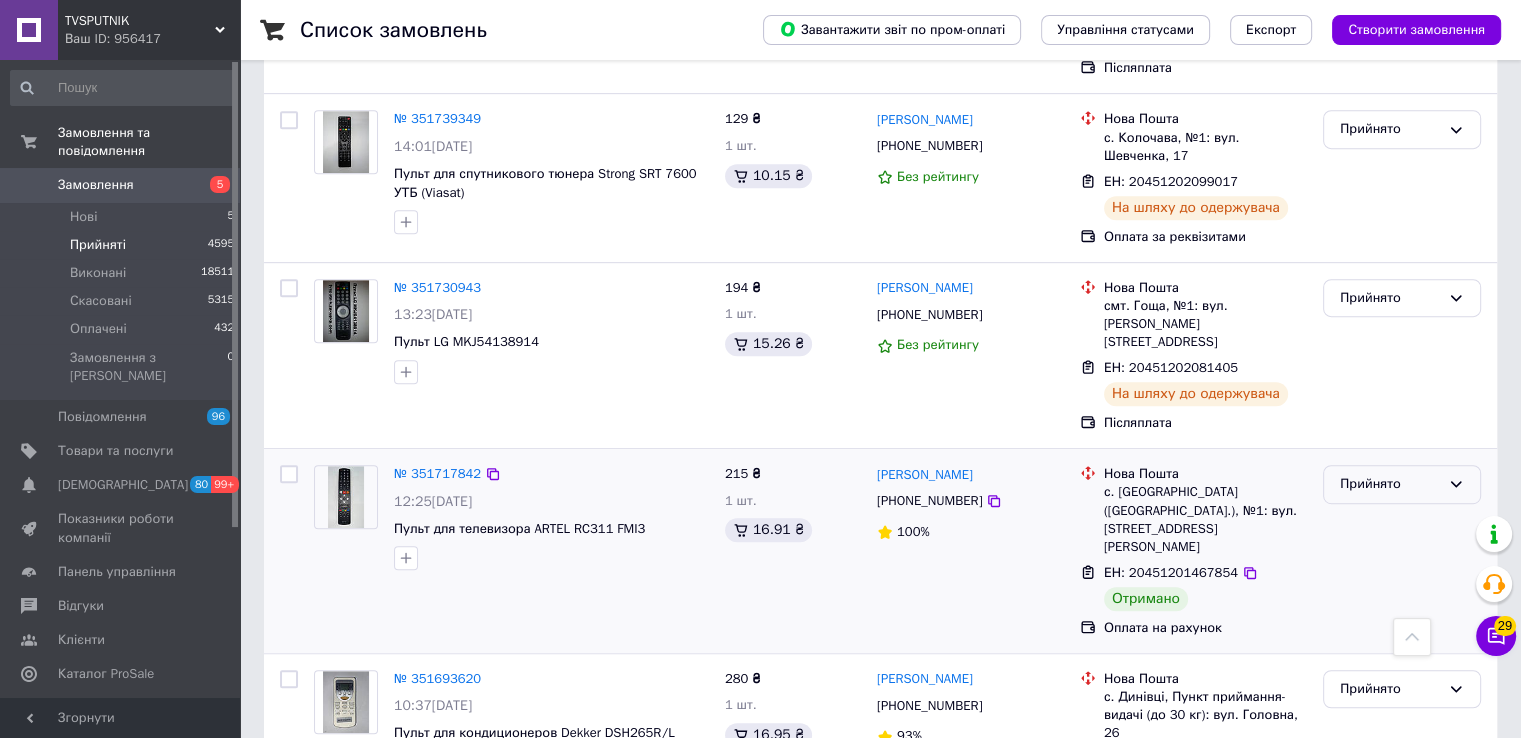 click on "Прийнято" at bounding box center (1390, 484) 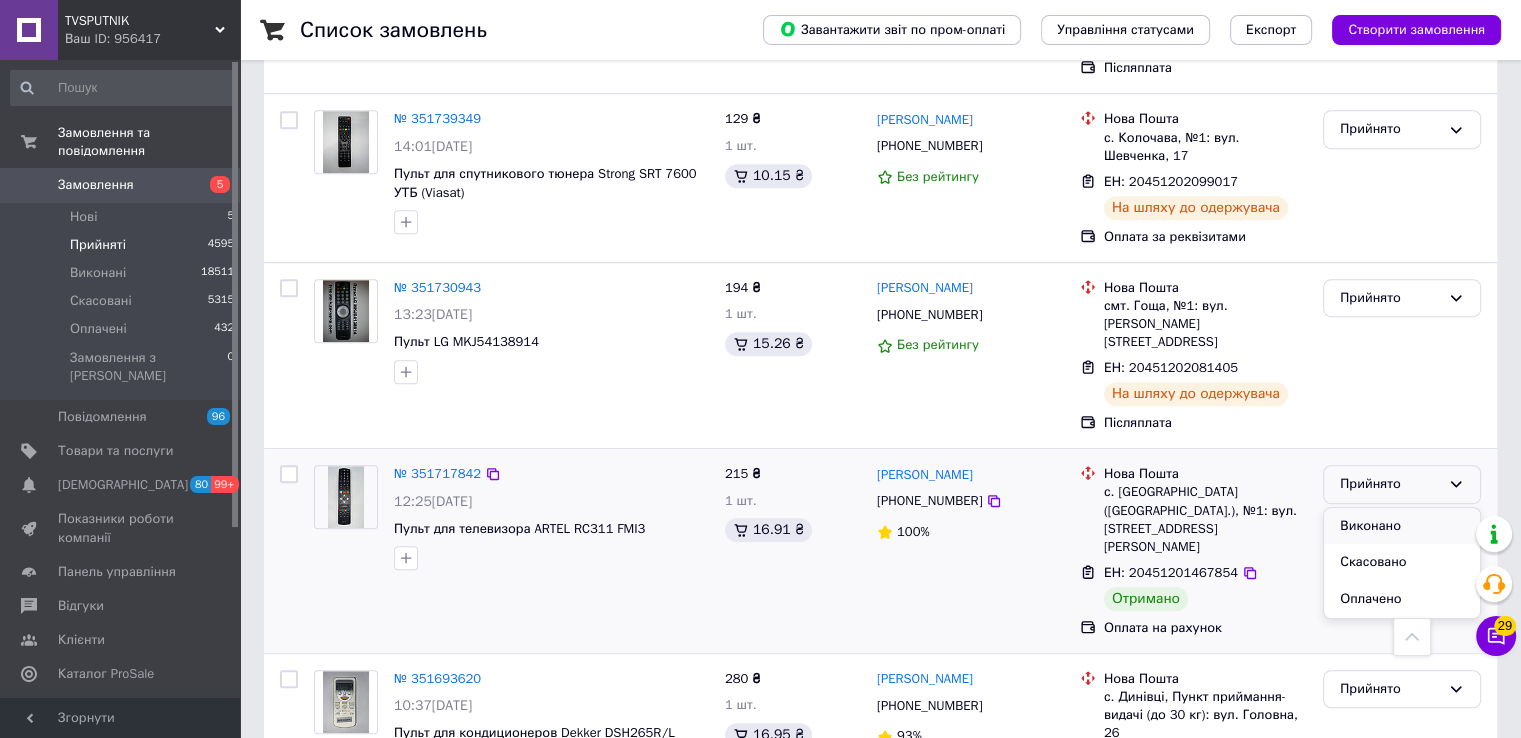 click on "Виконано" at bounding box center [1402, 526] 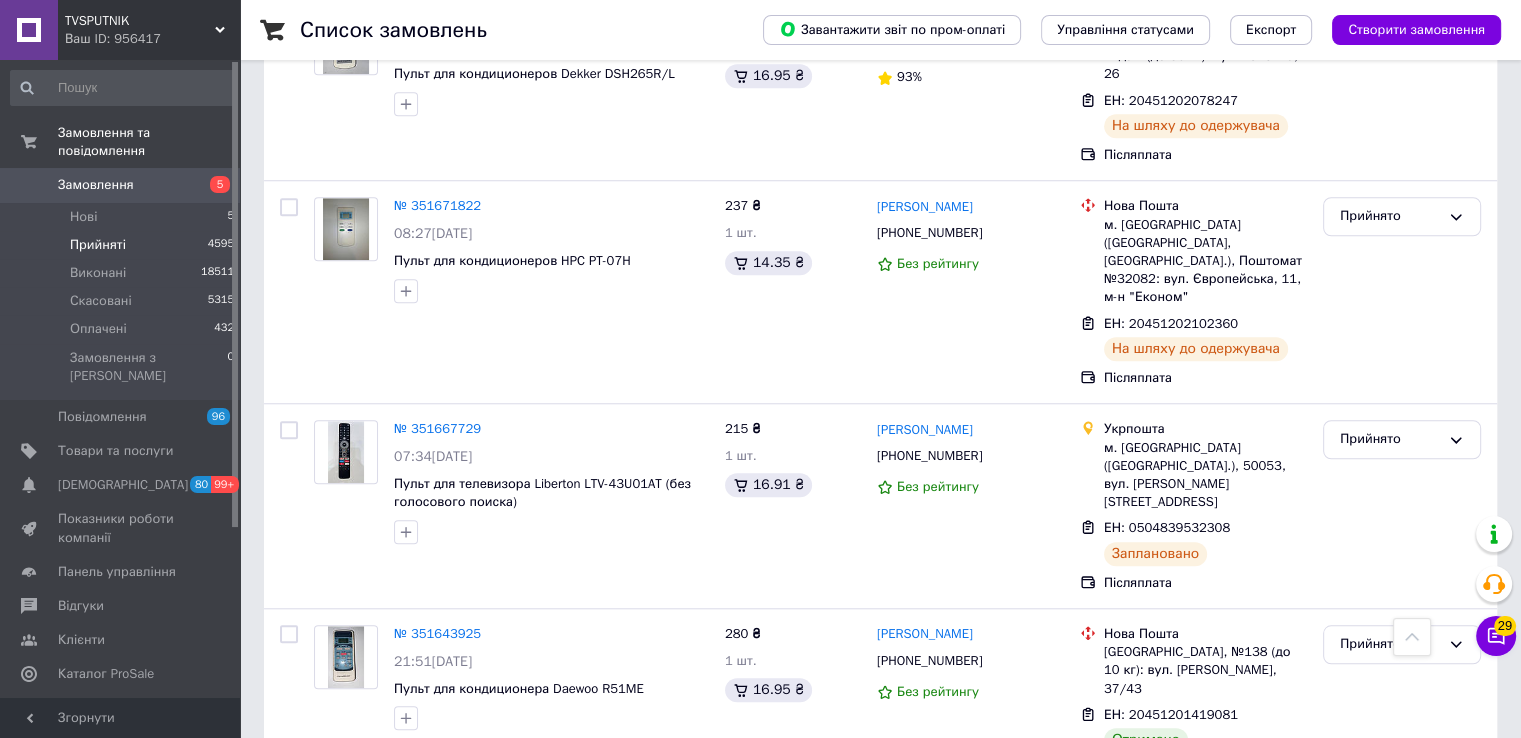 scroll, scrollTop: 1700, scrollLeft: 0, axis: vertical 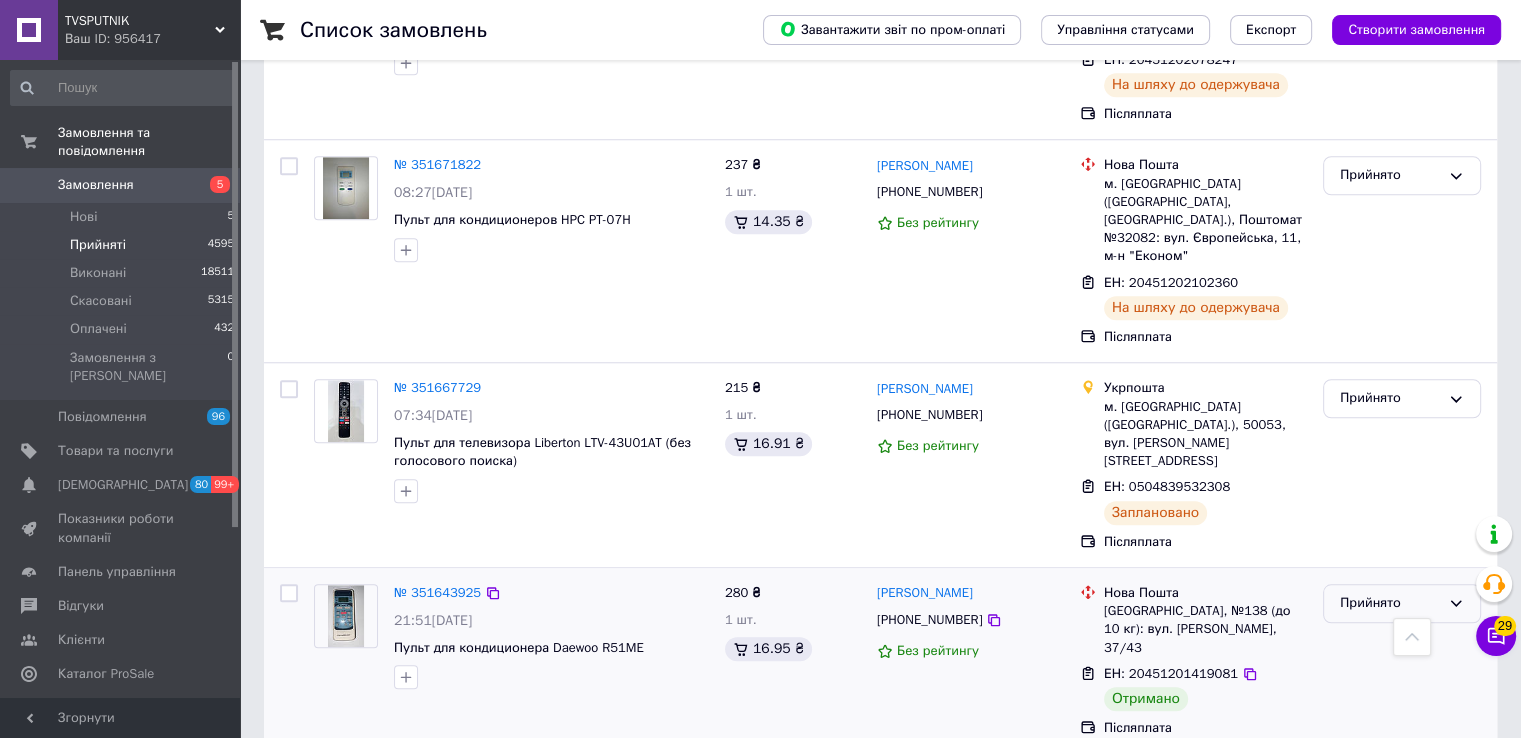 click on "Прийнято" at bounding box center (1390, 603) 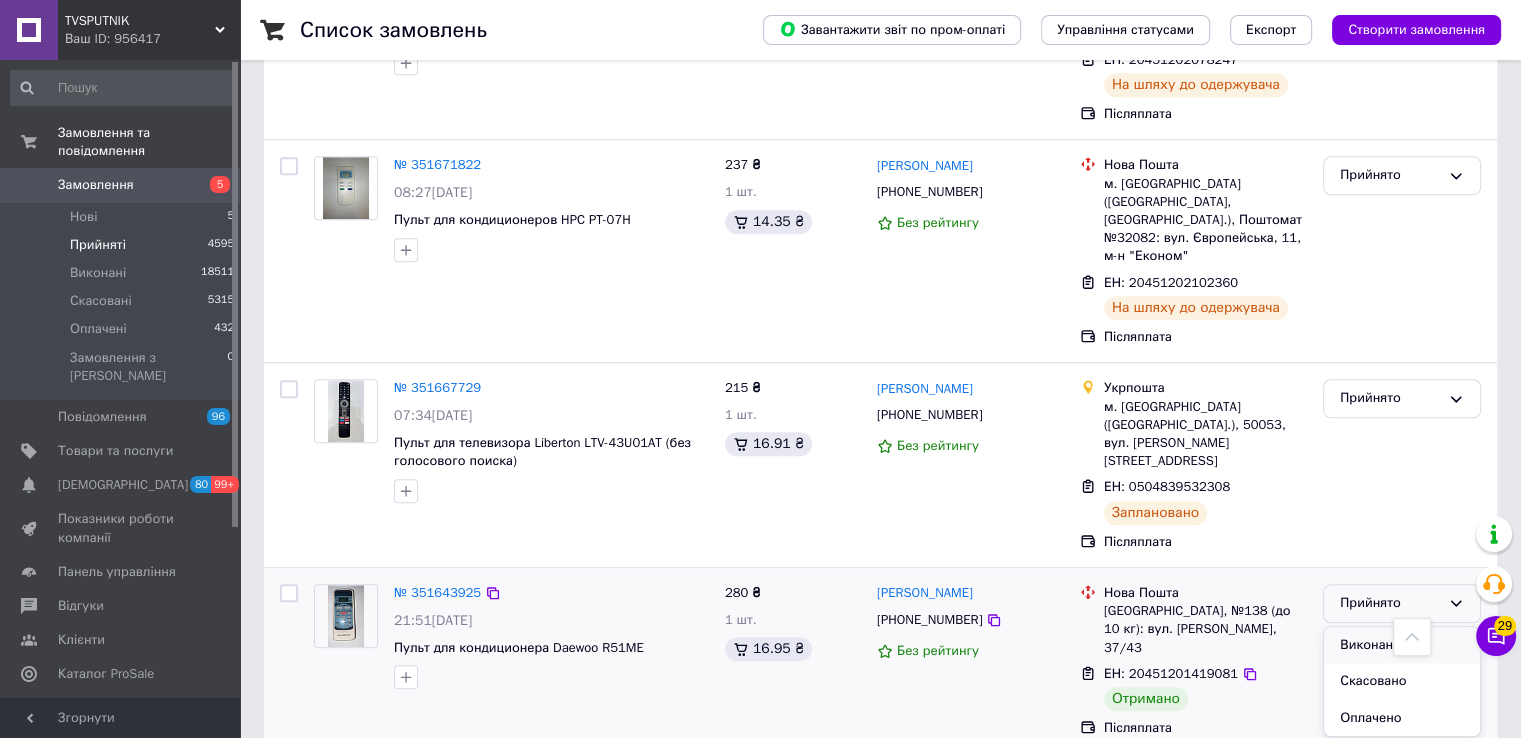 click on "Виконано" at bounding box center (1402, 645) 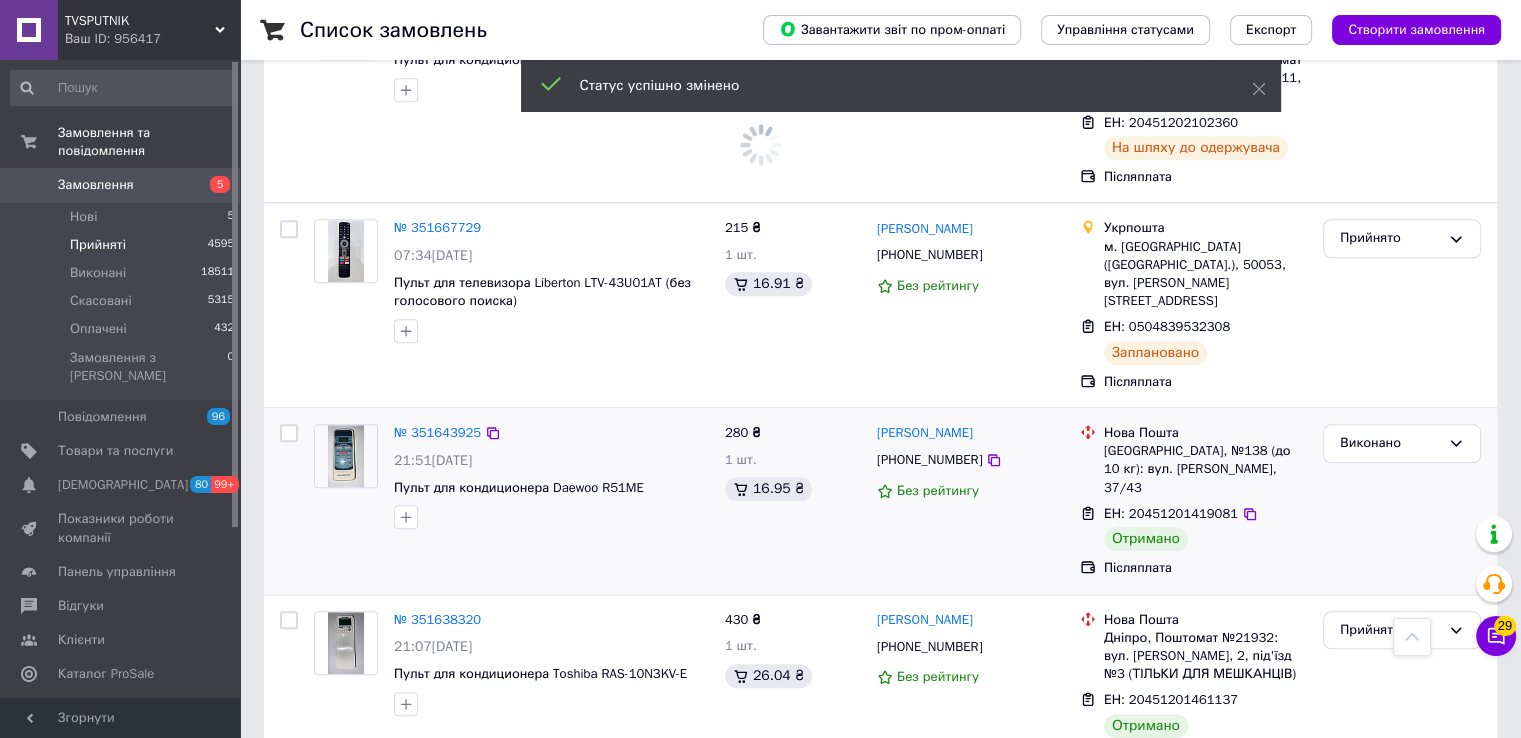 scroll, scrollTop: 1900, scrollLeft: 0, axis: vertical 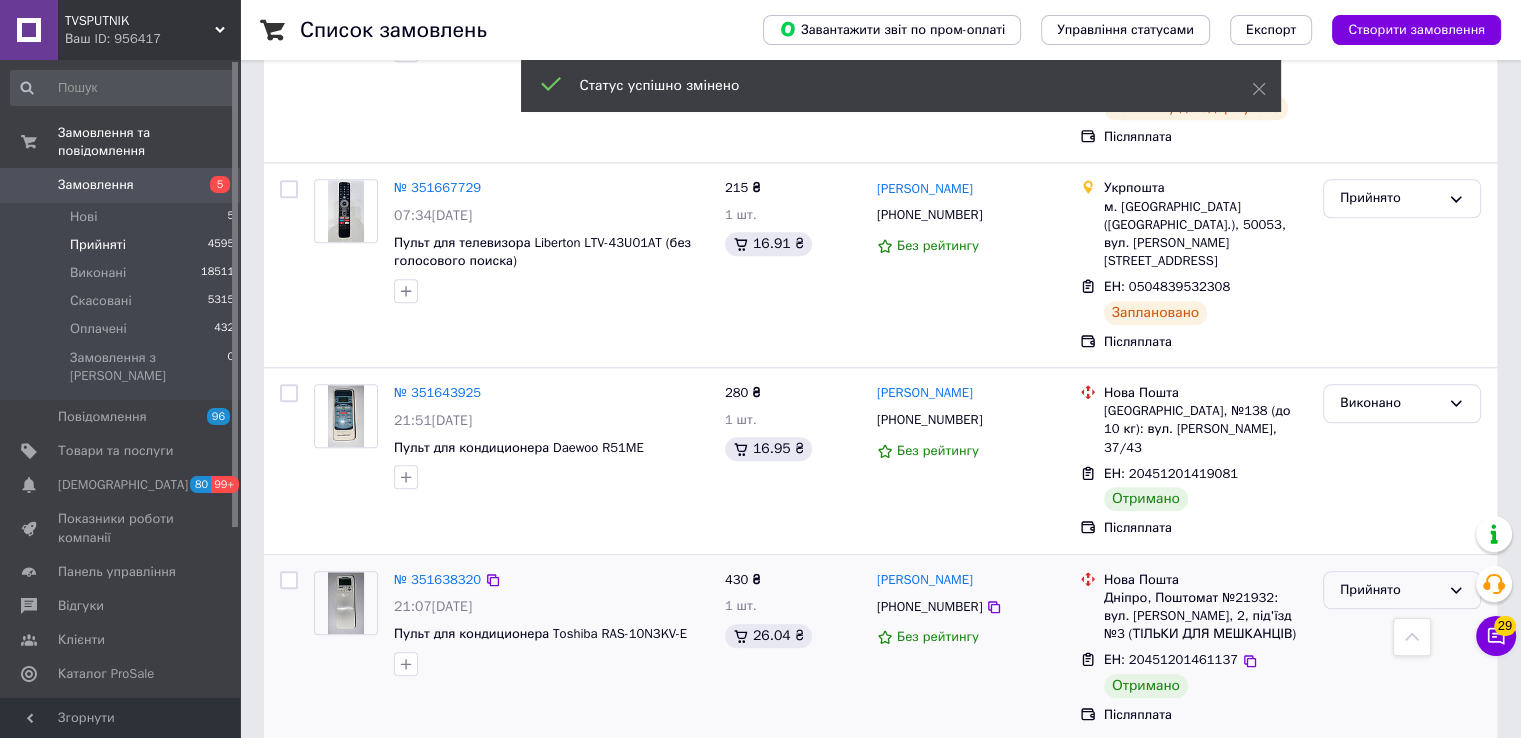 click on "Прийнято" at bounding box center [1390, 590] 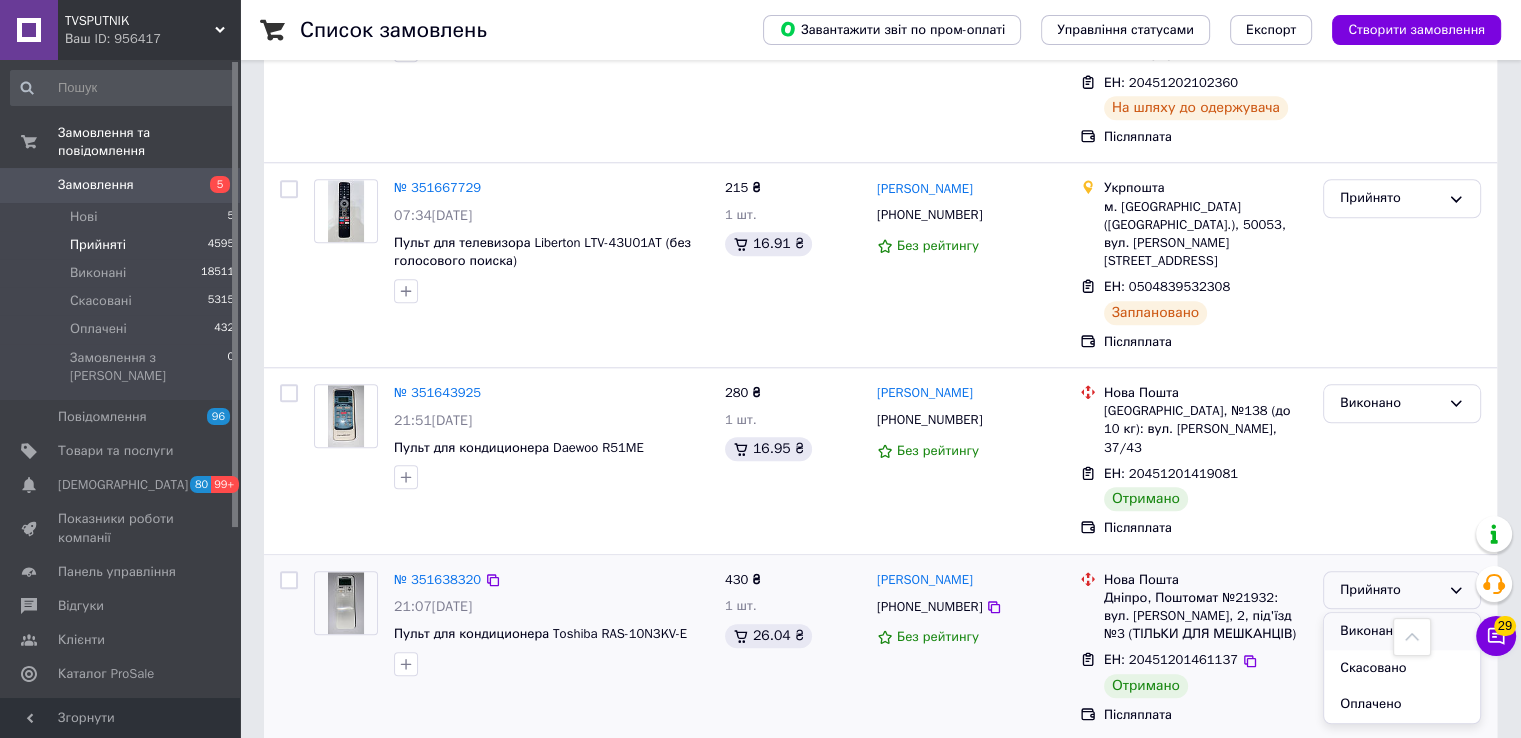 click on "Виконано" at bounding box center (1402, 631) 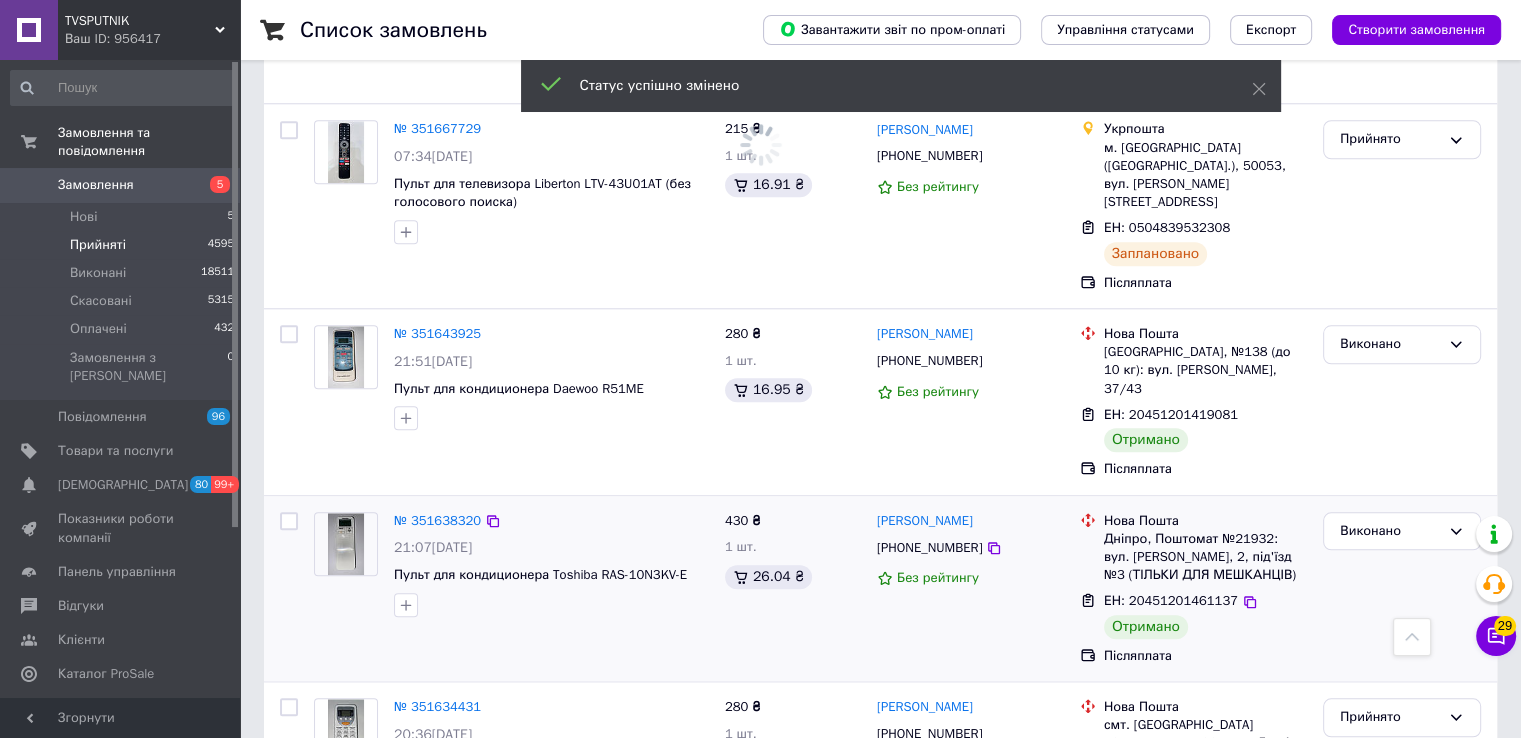 scroll, scrollTop: 2000, scrollLeft: 0, axis: vertical 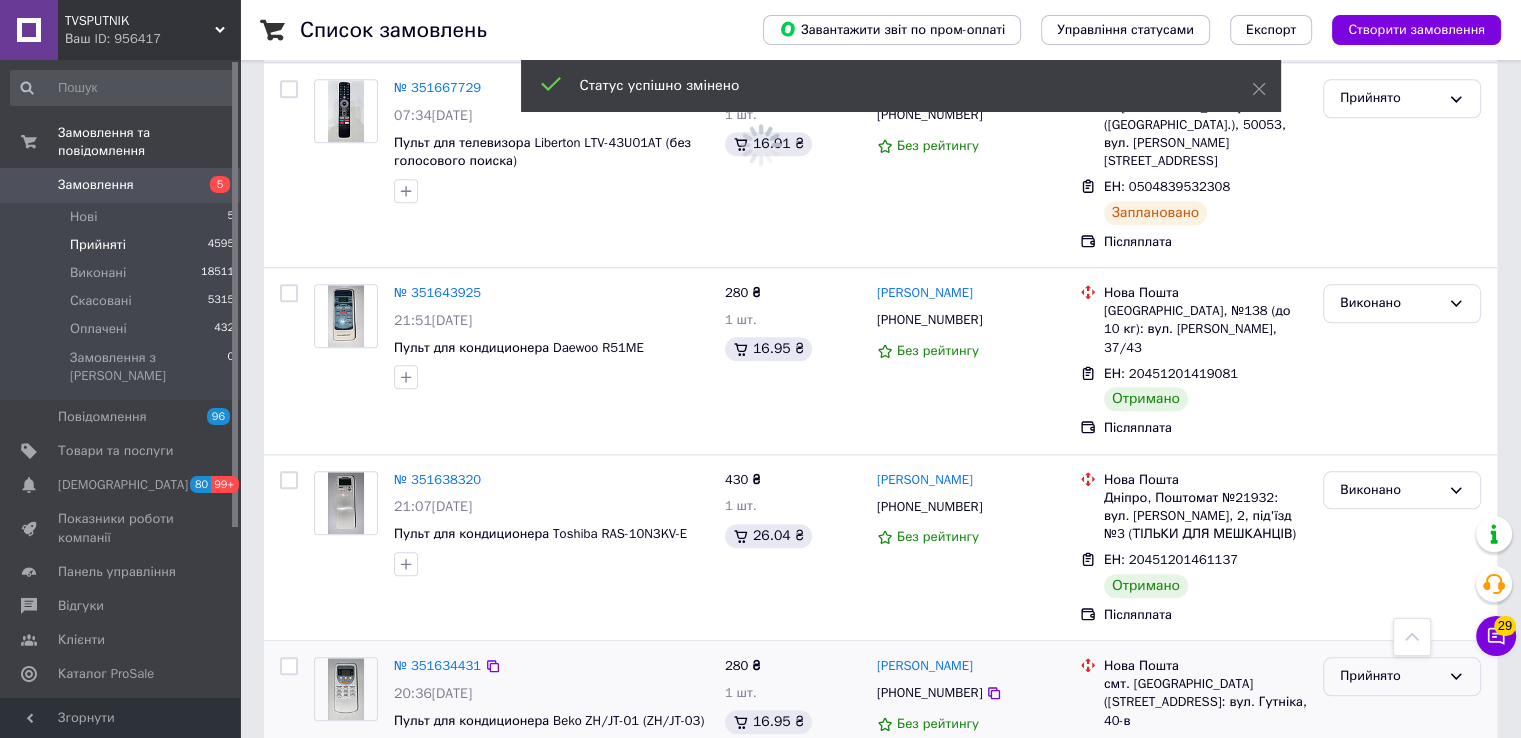 click on "Прийнято" at bounding box center (1390, 676) 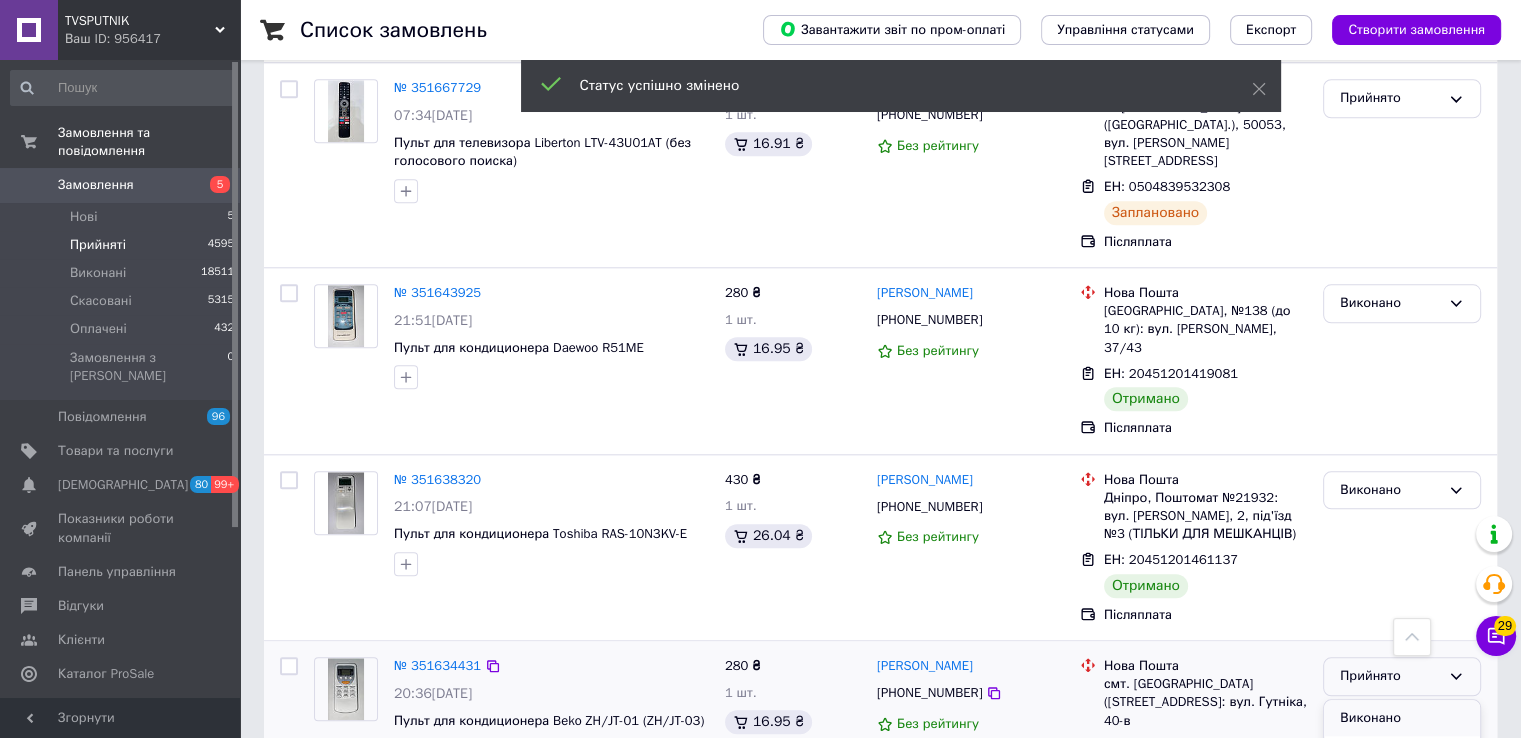 click on "Виконано" at bounding box center (1402, 718) 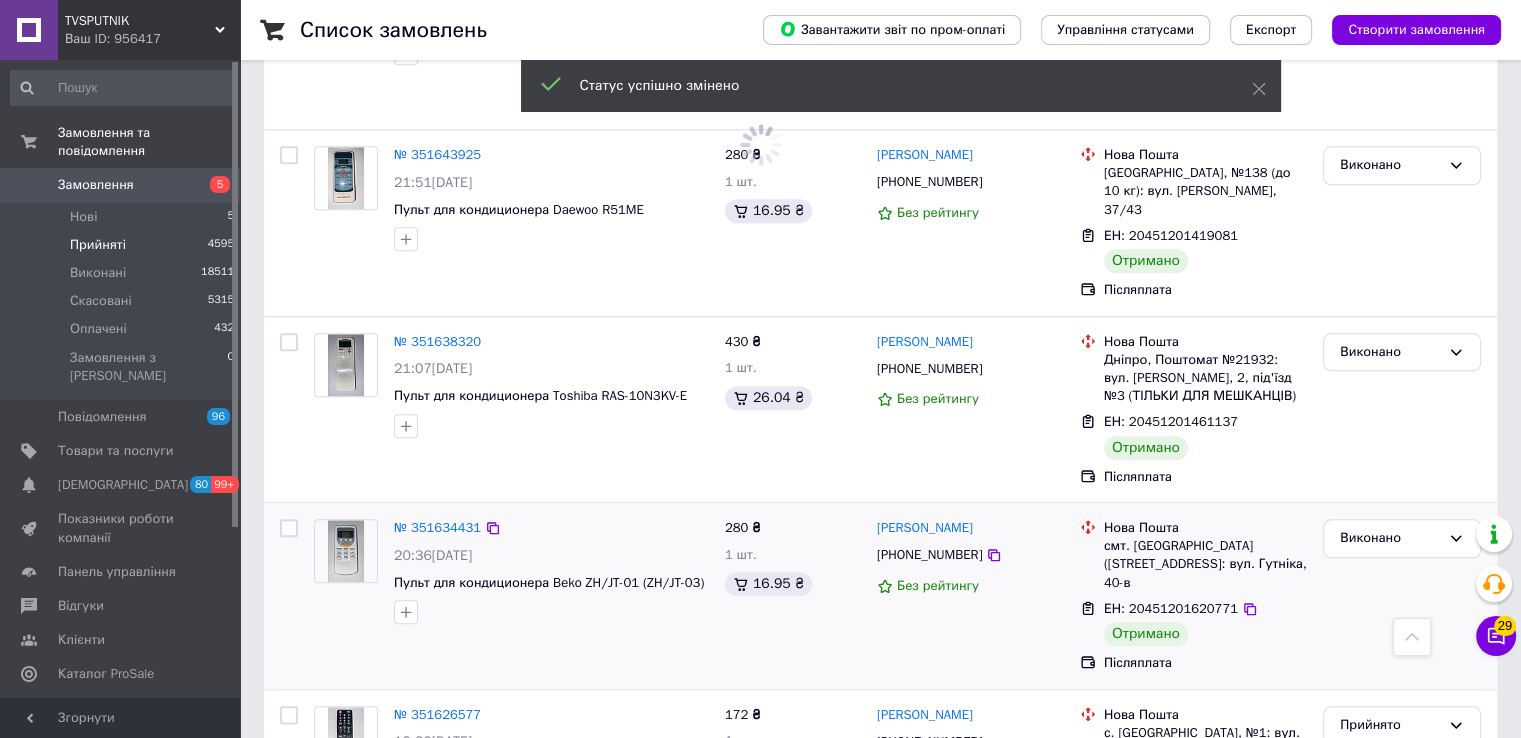 scroll, scrollTop: 2200, scrollLeft: 0, axis: vertical 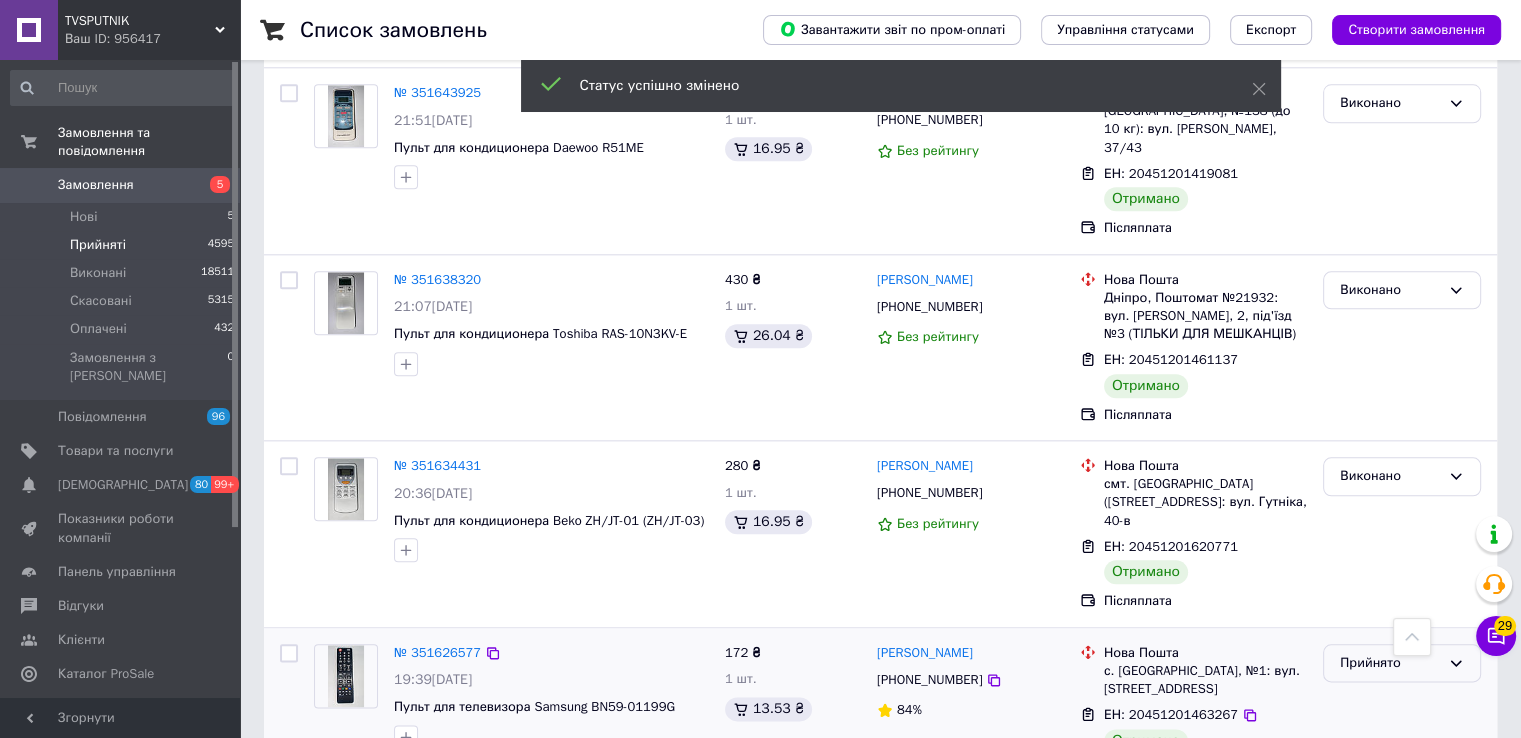 click on "Прийнято" at bounding box center (1390, 663) 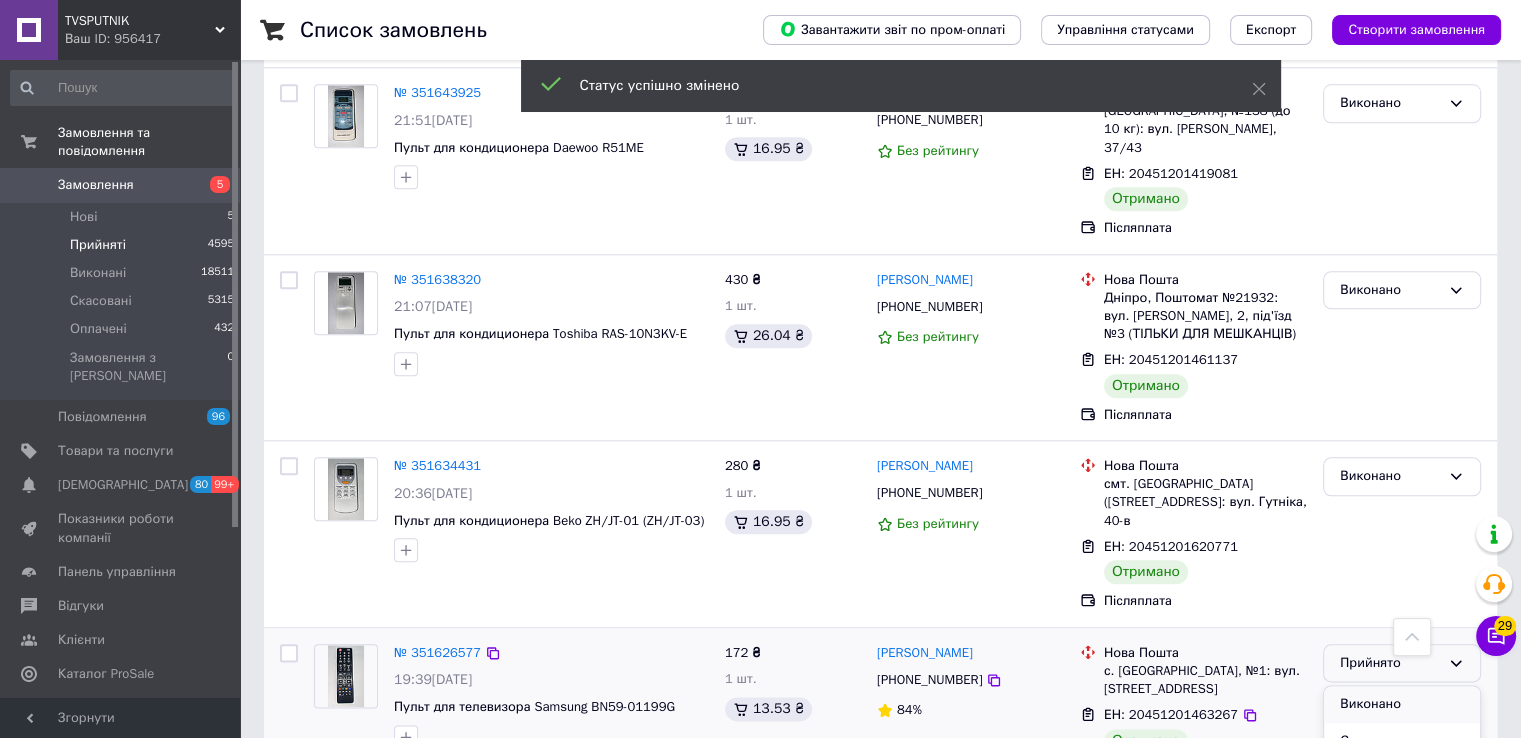 click on "Виконано" at bounding box center (1402, 704) 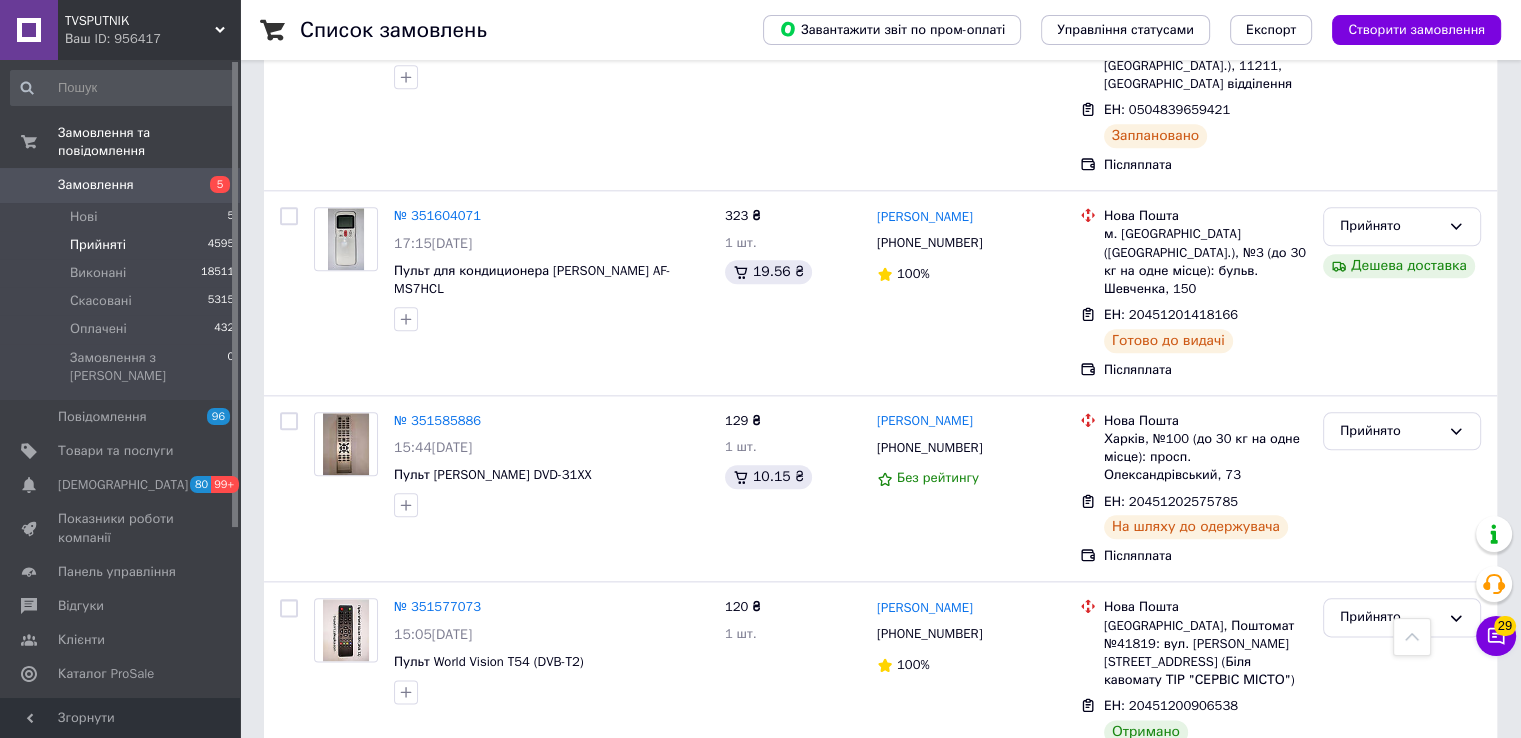 scroll, scrollTop: 2291, scrollLeft: 0, axis: vertical 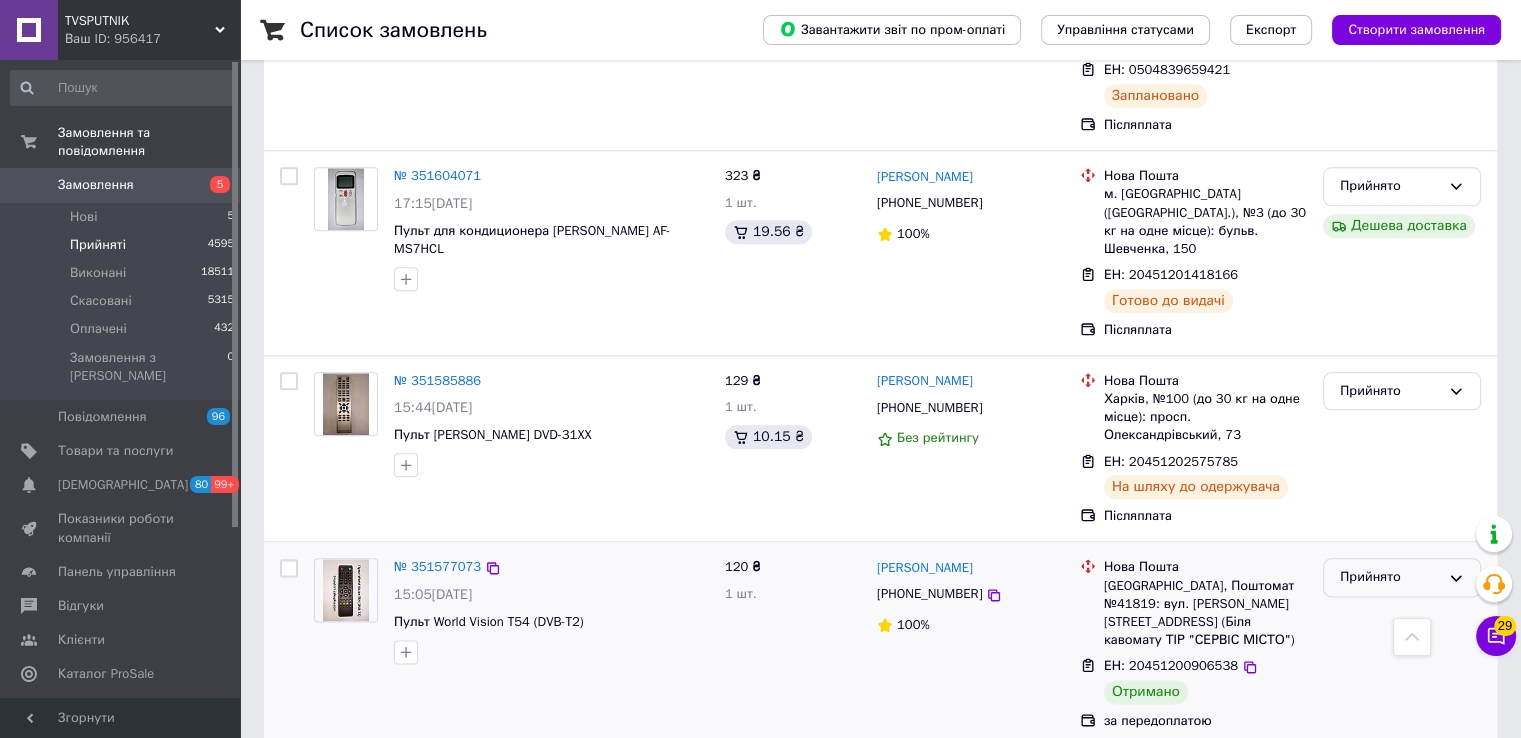 click on "Прийнято" at bounding box center (1390, 577) 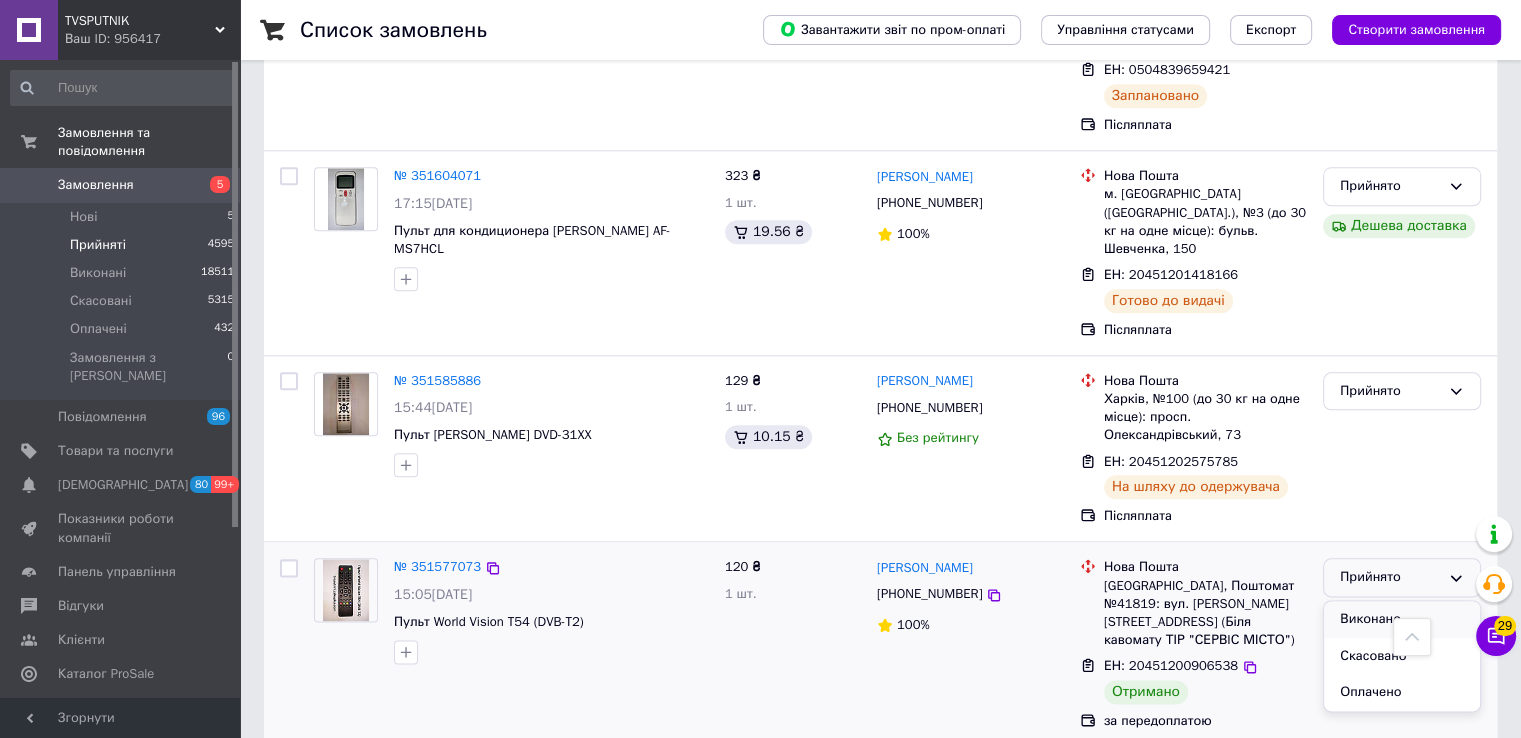 click on "Виконано" at bounding box center (1402, 619) 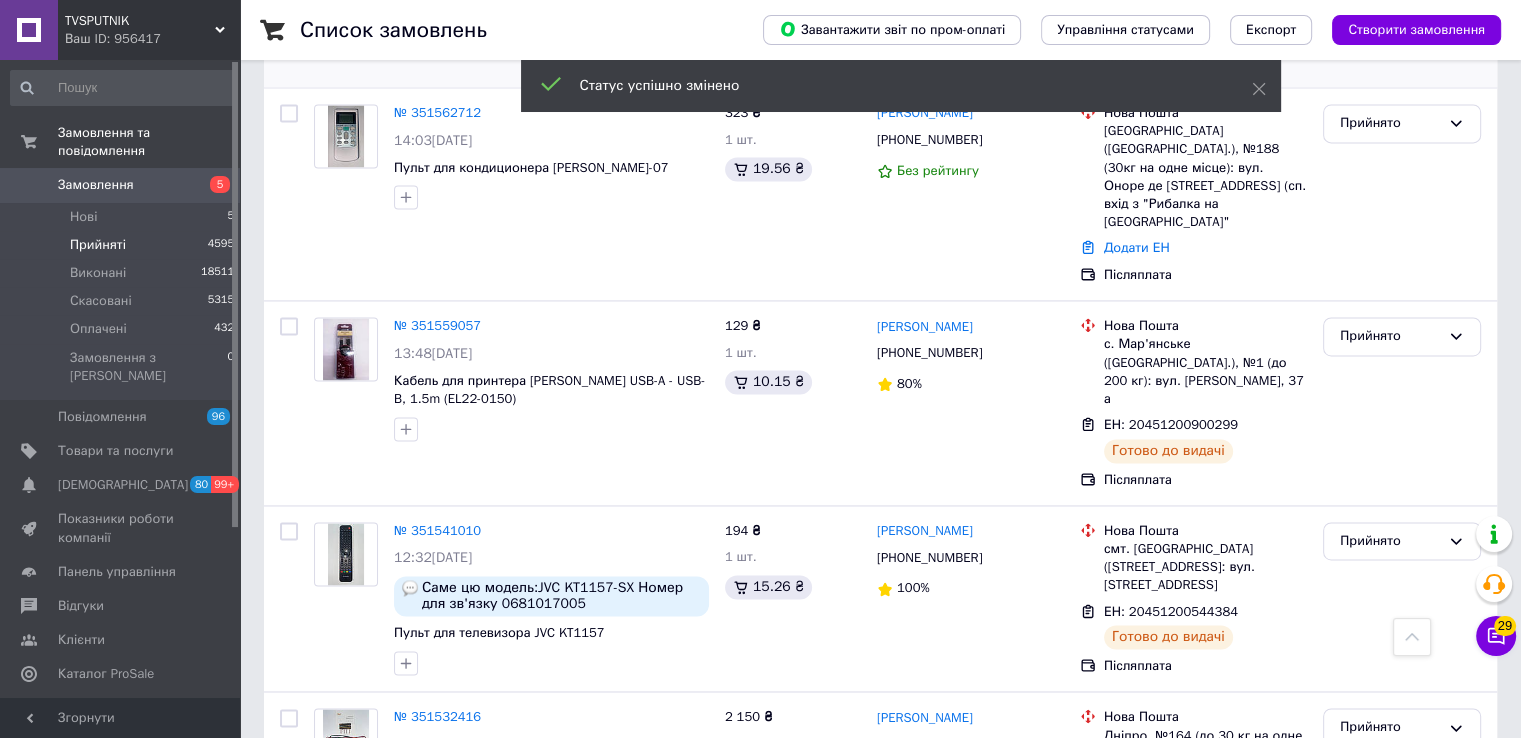 scroll, scrollTop: 2991, scrollLeft: 0, axis: vertical 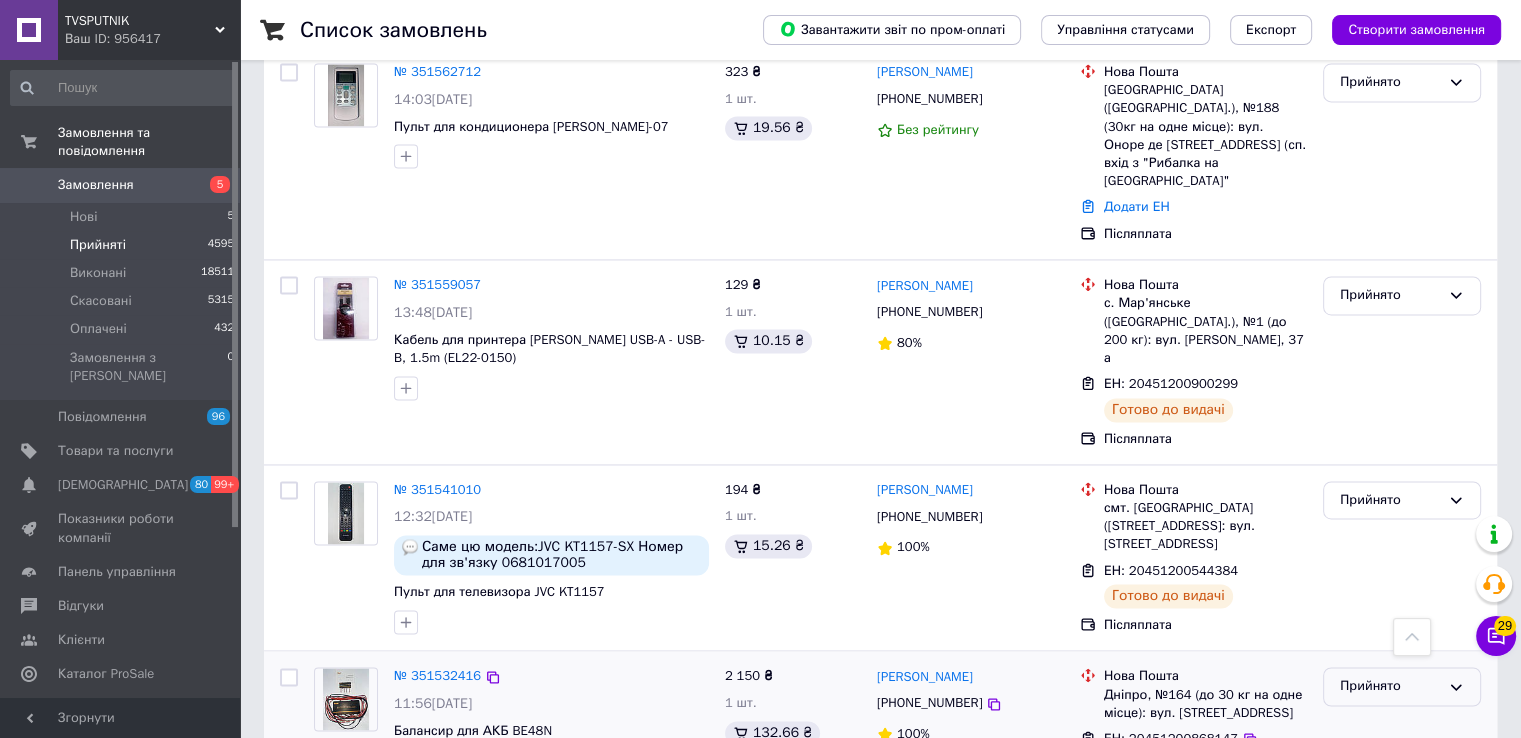 click on "Прийнято" at bounding box center [1390, 686] 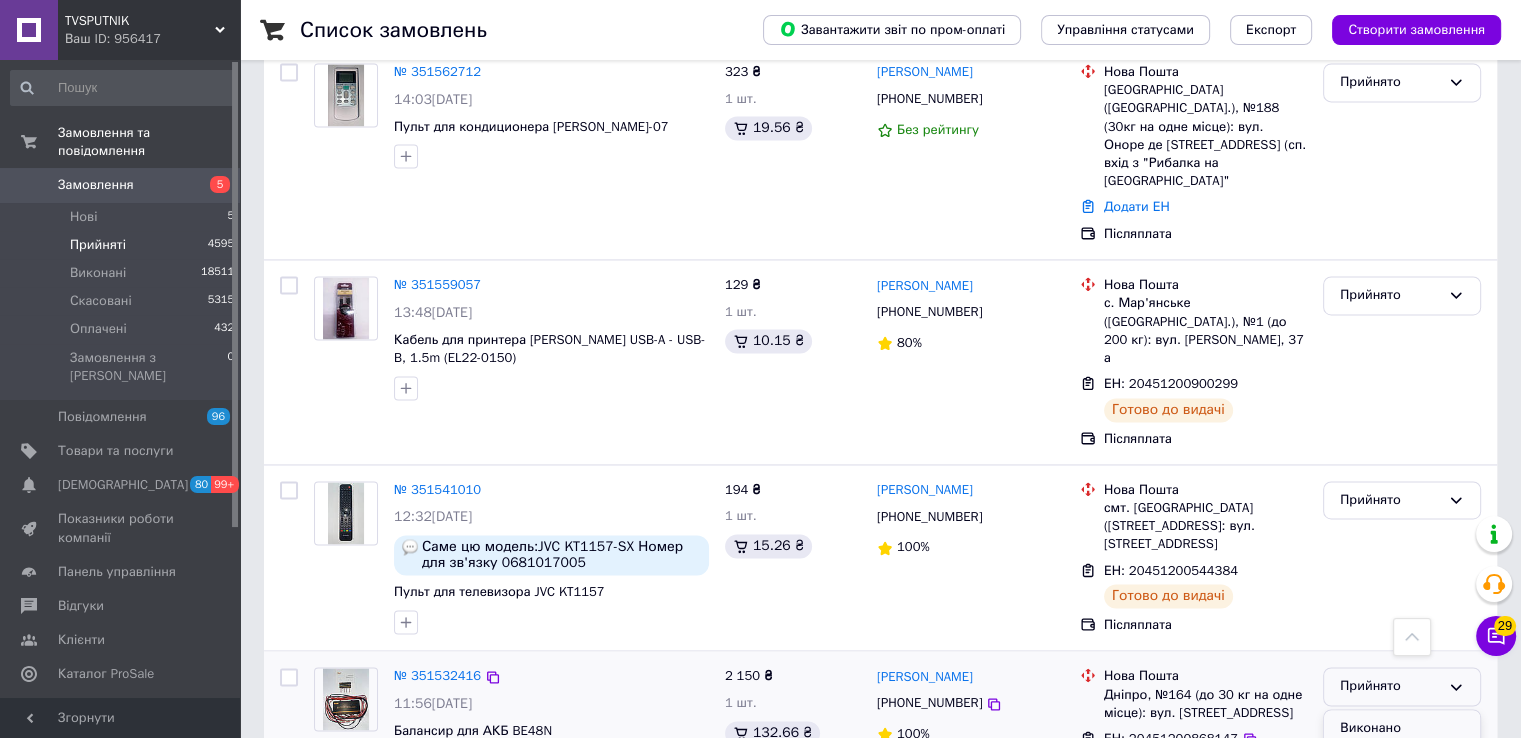 click on "Виконано" at bounding box center [1402, 728] 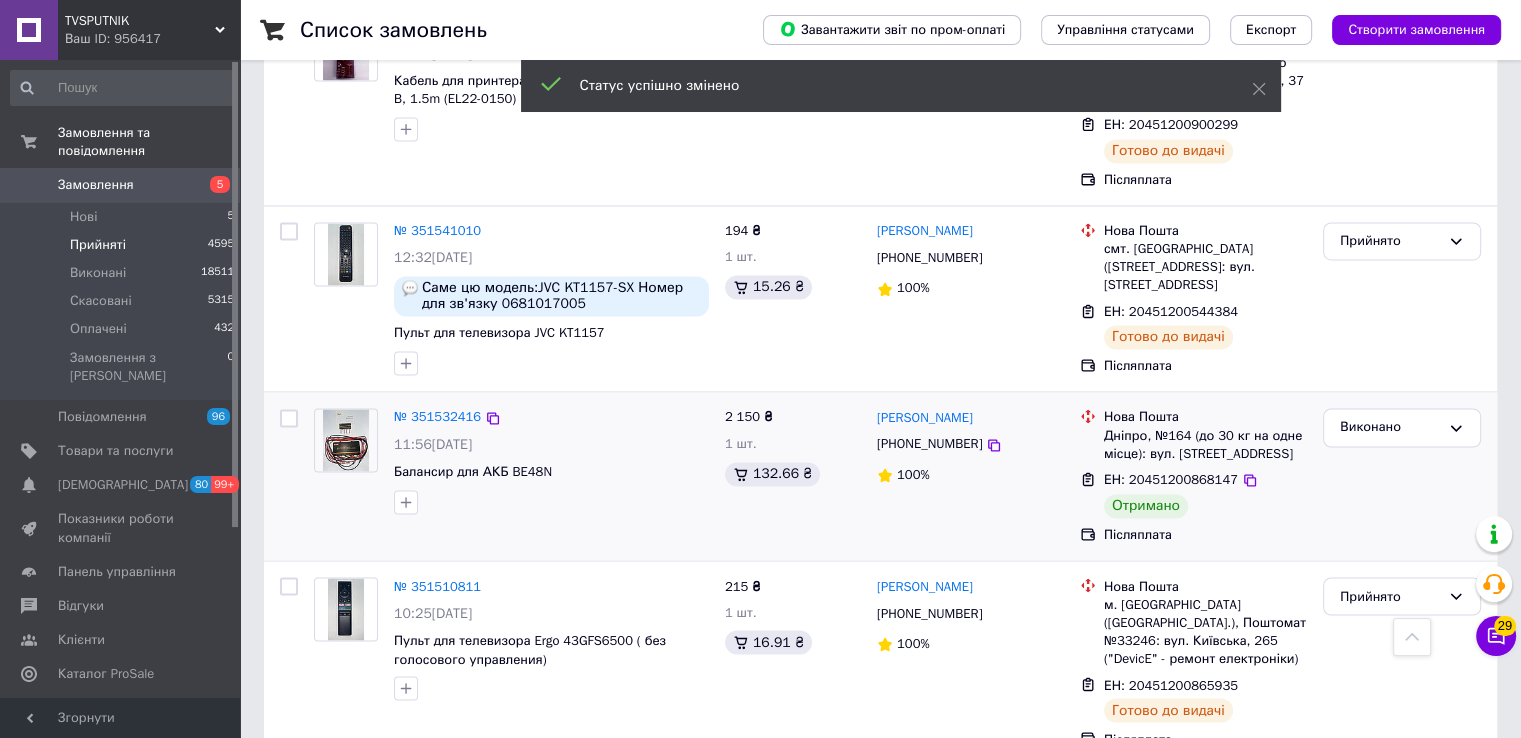 scroll, scrollTop: 3291, scrollLeft: 0, axis: vertical 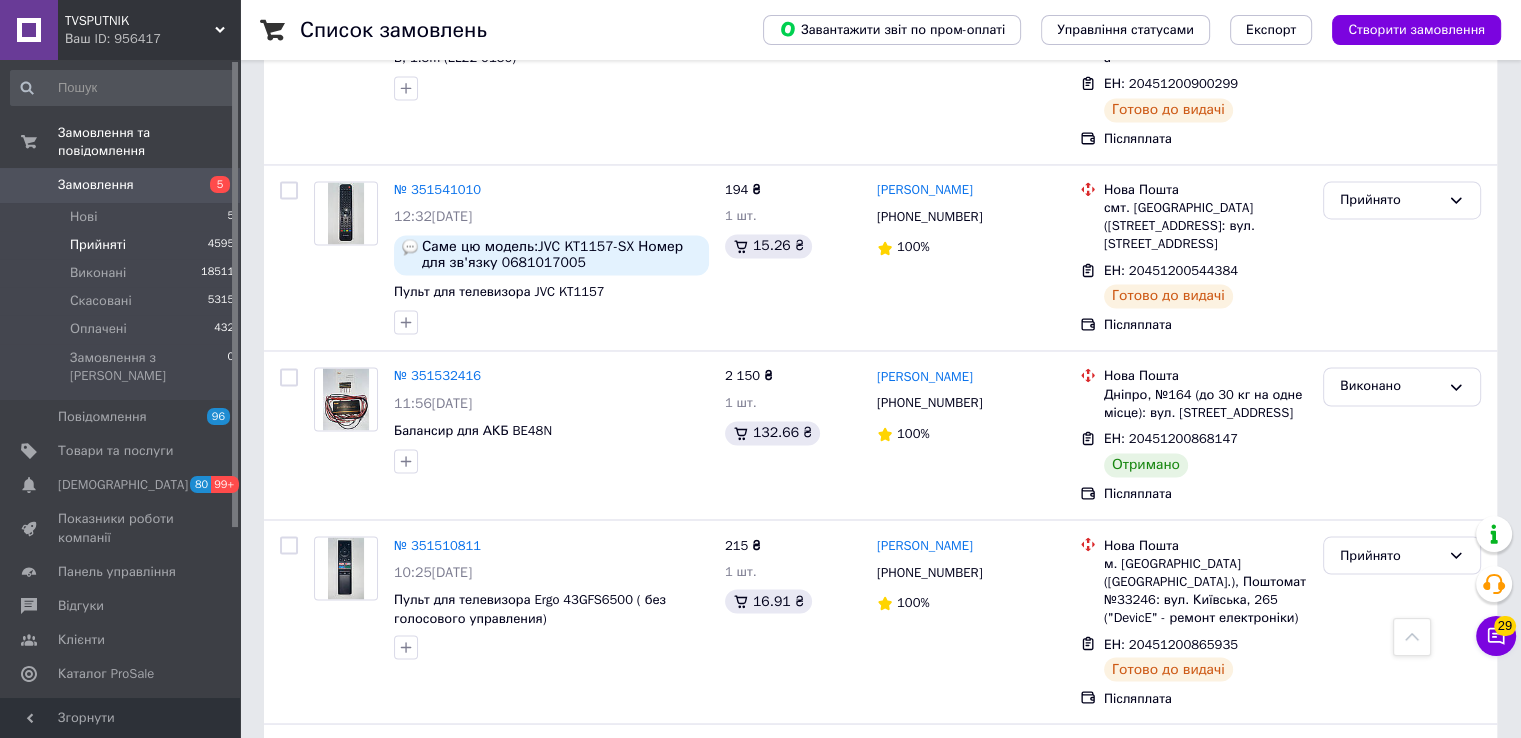click on "3" at bounding box center (494, 937) 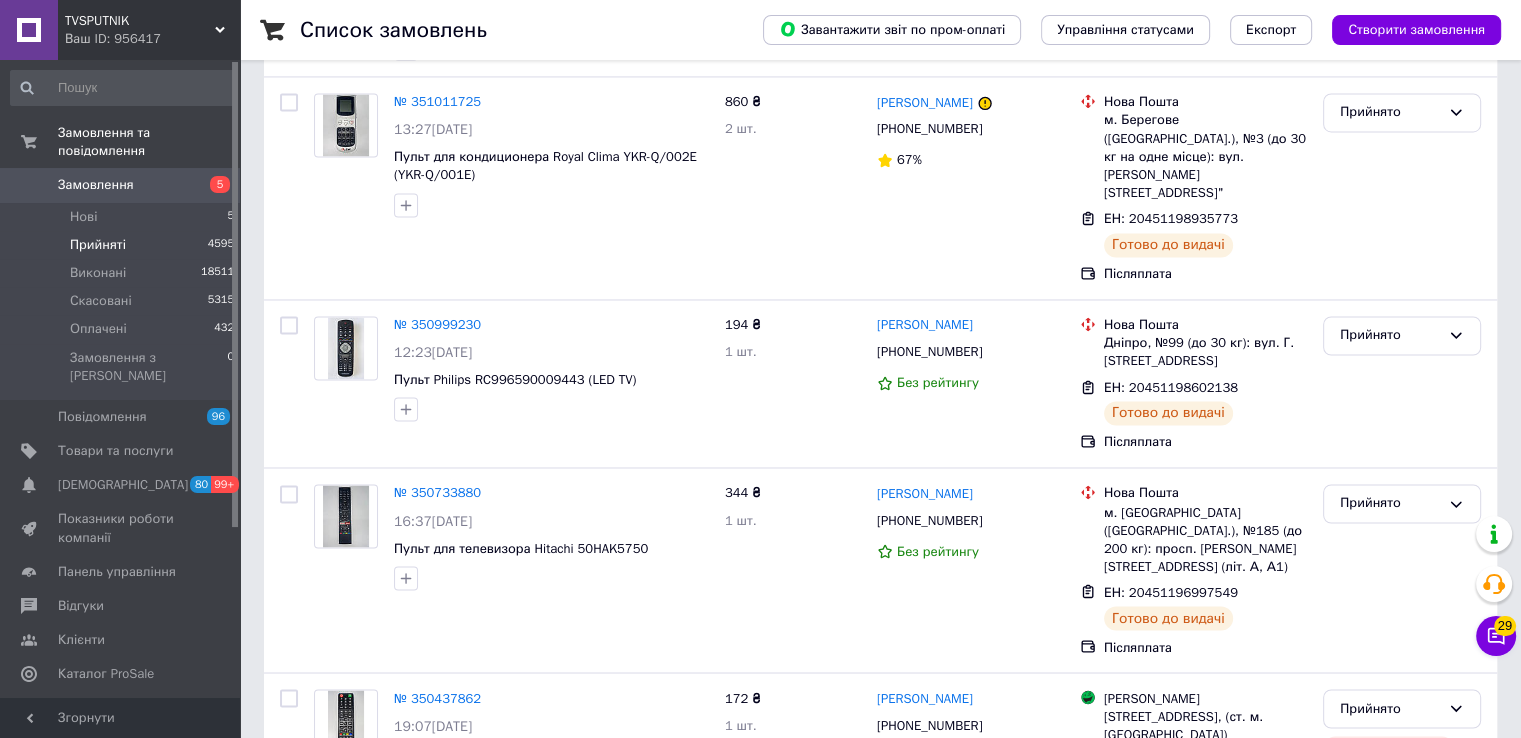 scroll, scrollTop: 0, scrollLeft: 0, axis: both 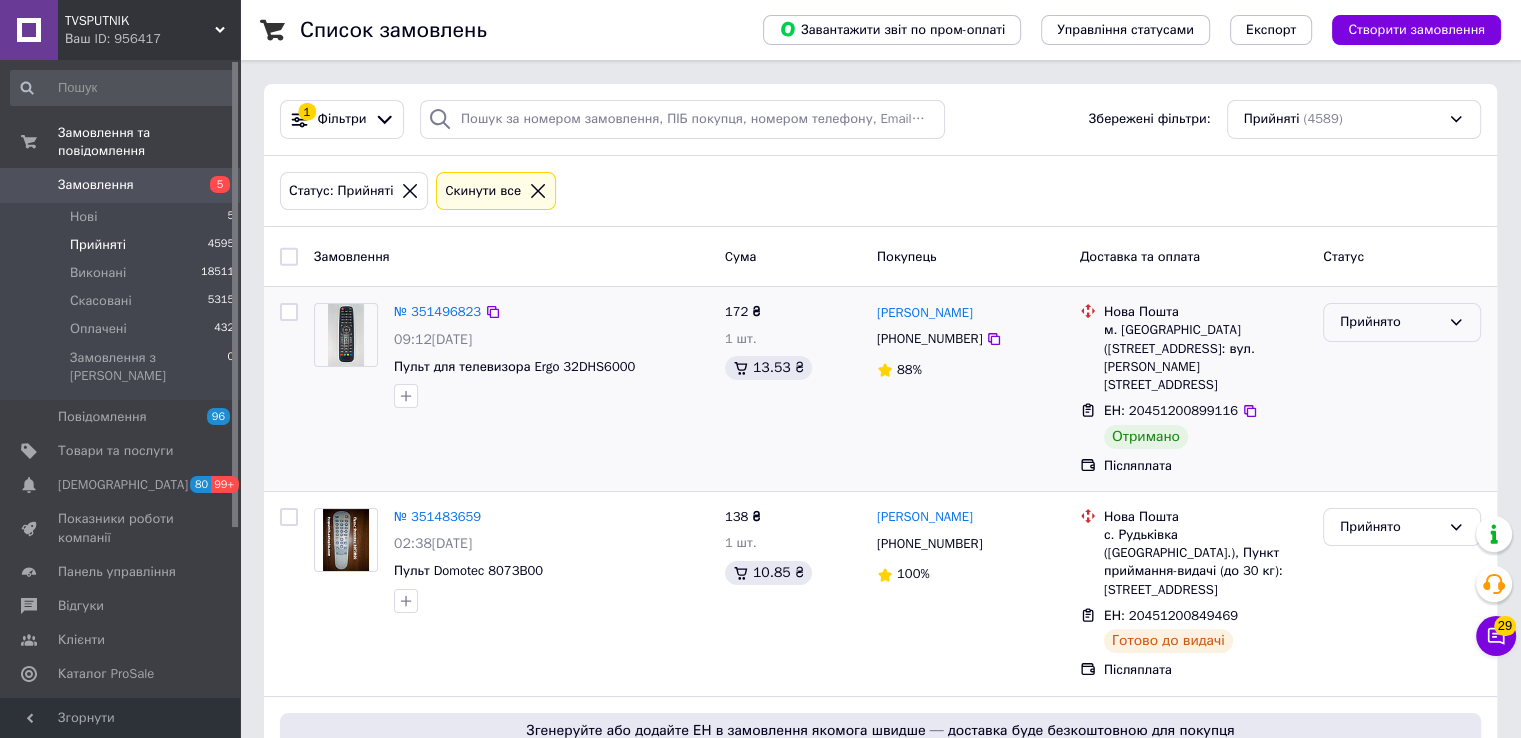 click on "Прийнято" at bounding box center (1390, 322) 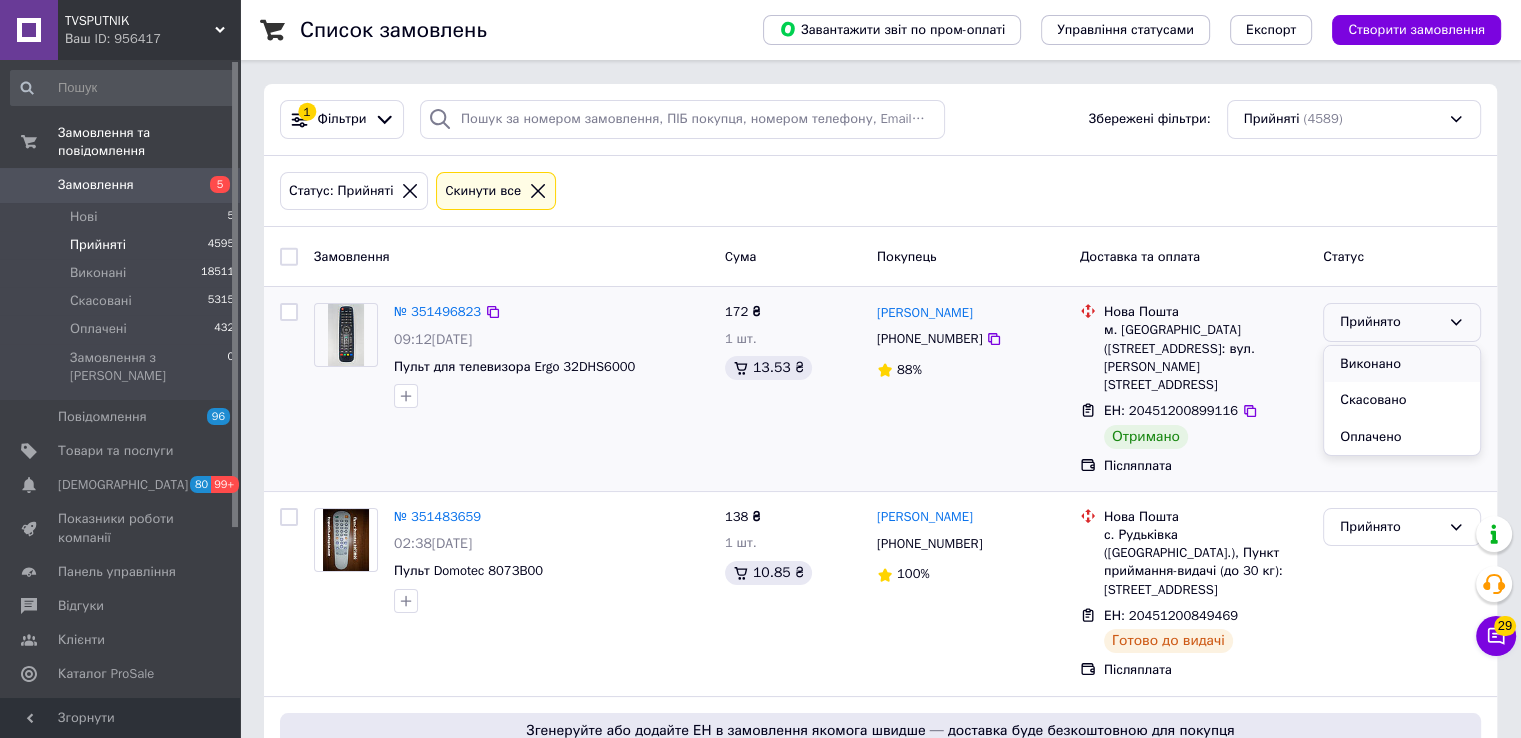 click on "Виконано" at bounding box center [1402, 364] 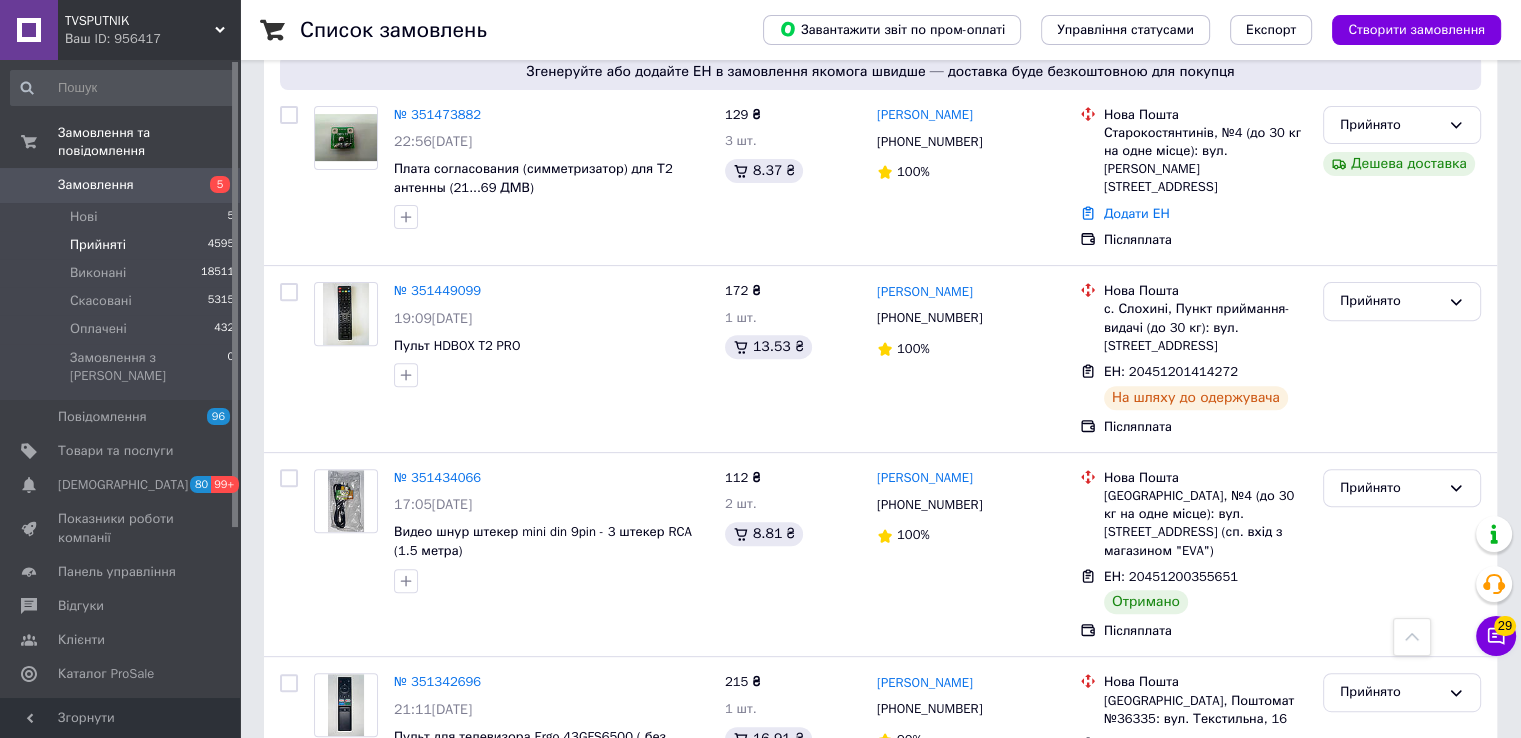 scroll, scrollTop: 700, scrollLeft: 0, axis: vertical 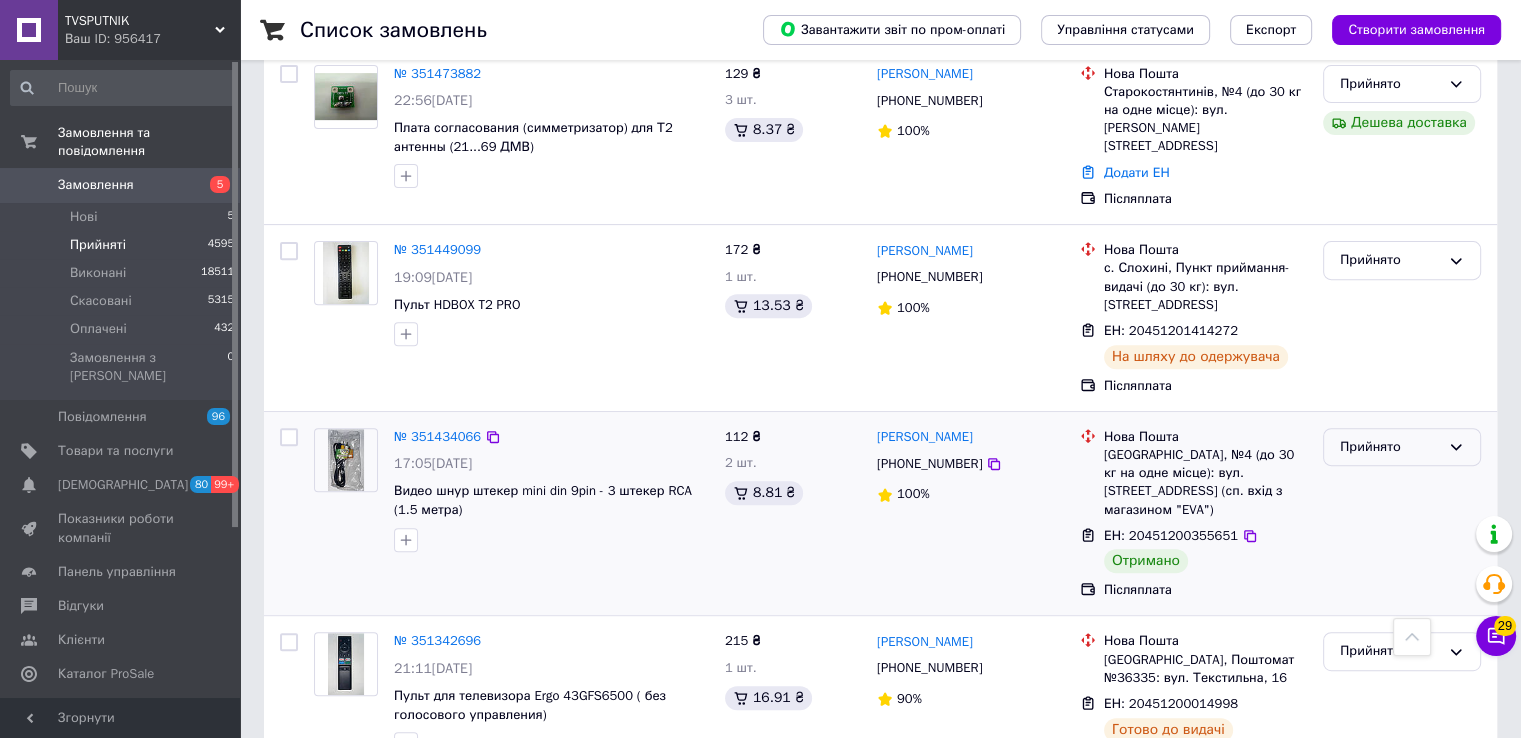 click on "Прийнято" at bounding box center (1390, 447) 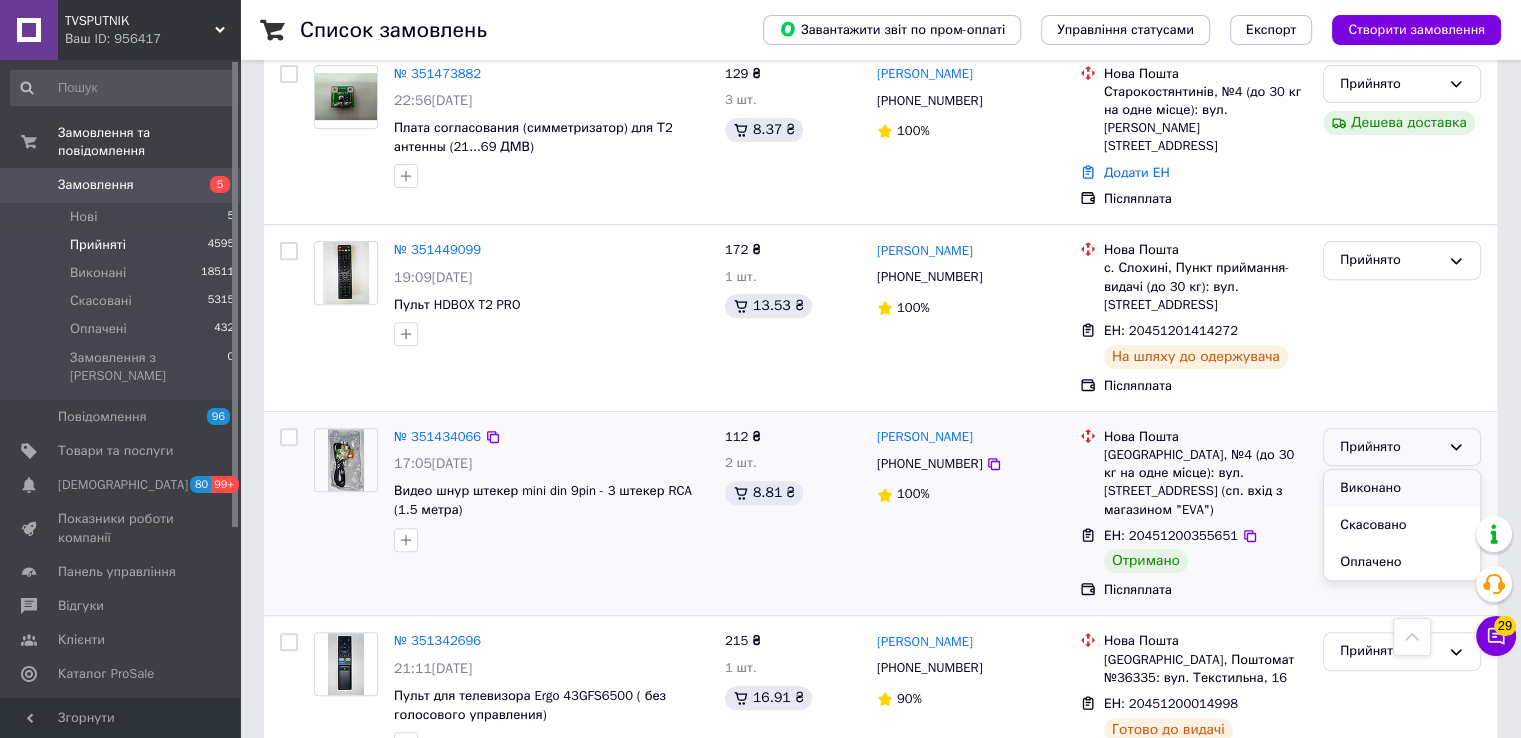 click on "Виконано" at bounding box center (1402, 488) 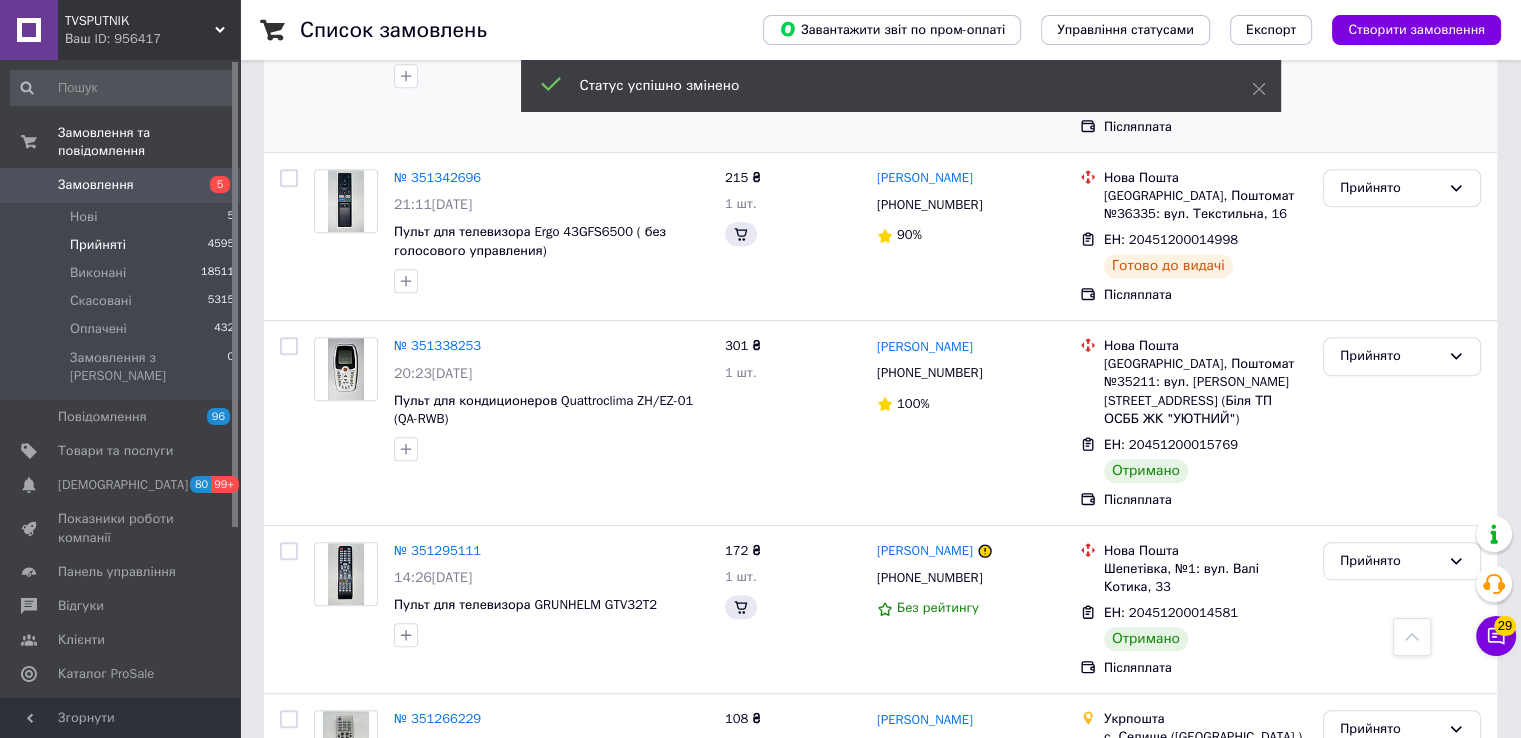 scroll, scrollTop: 813, scrollLeft: 0, axis: vertical 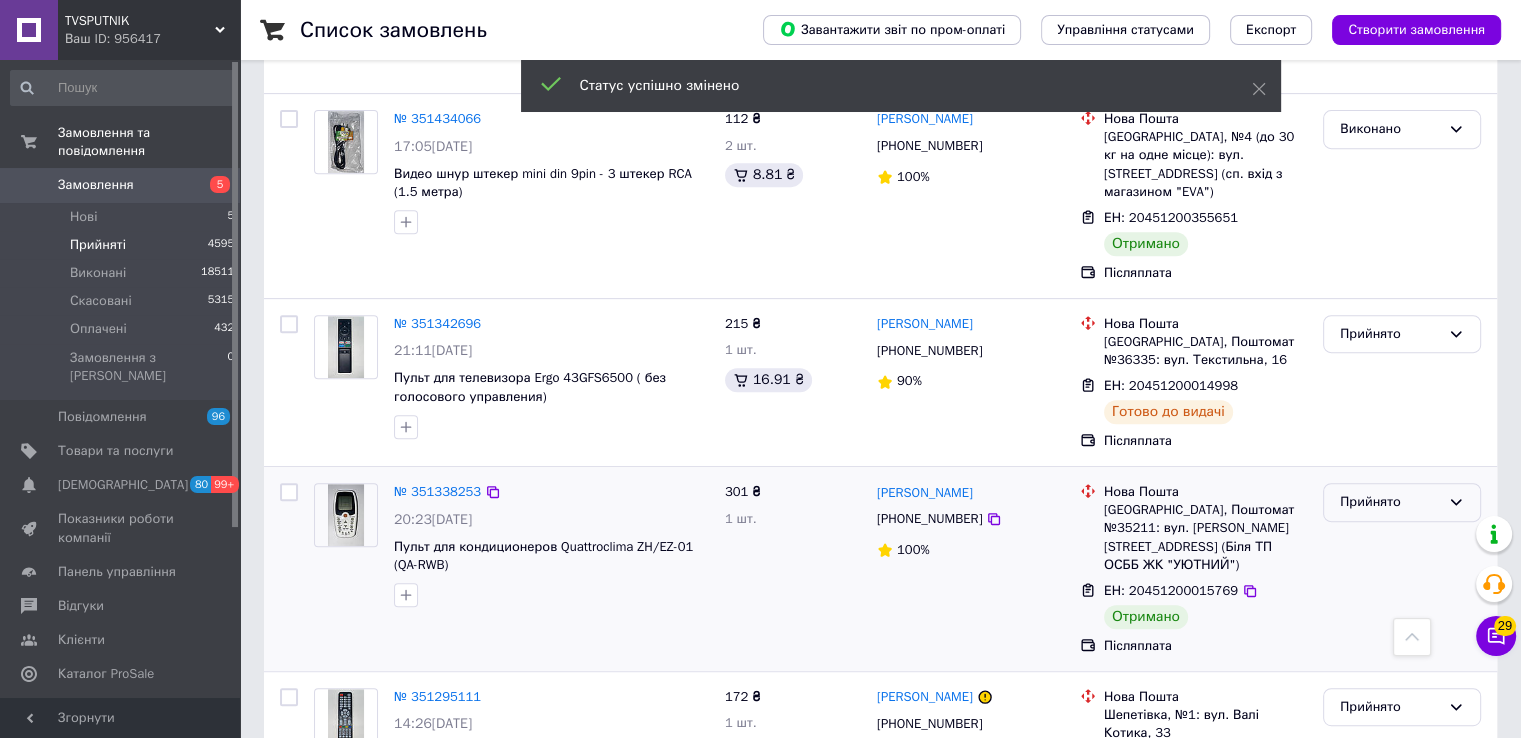 click on "Прийнято" at bounding box center (1390, 502) 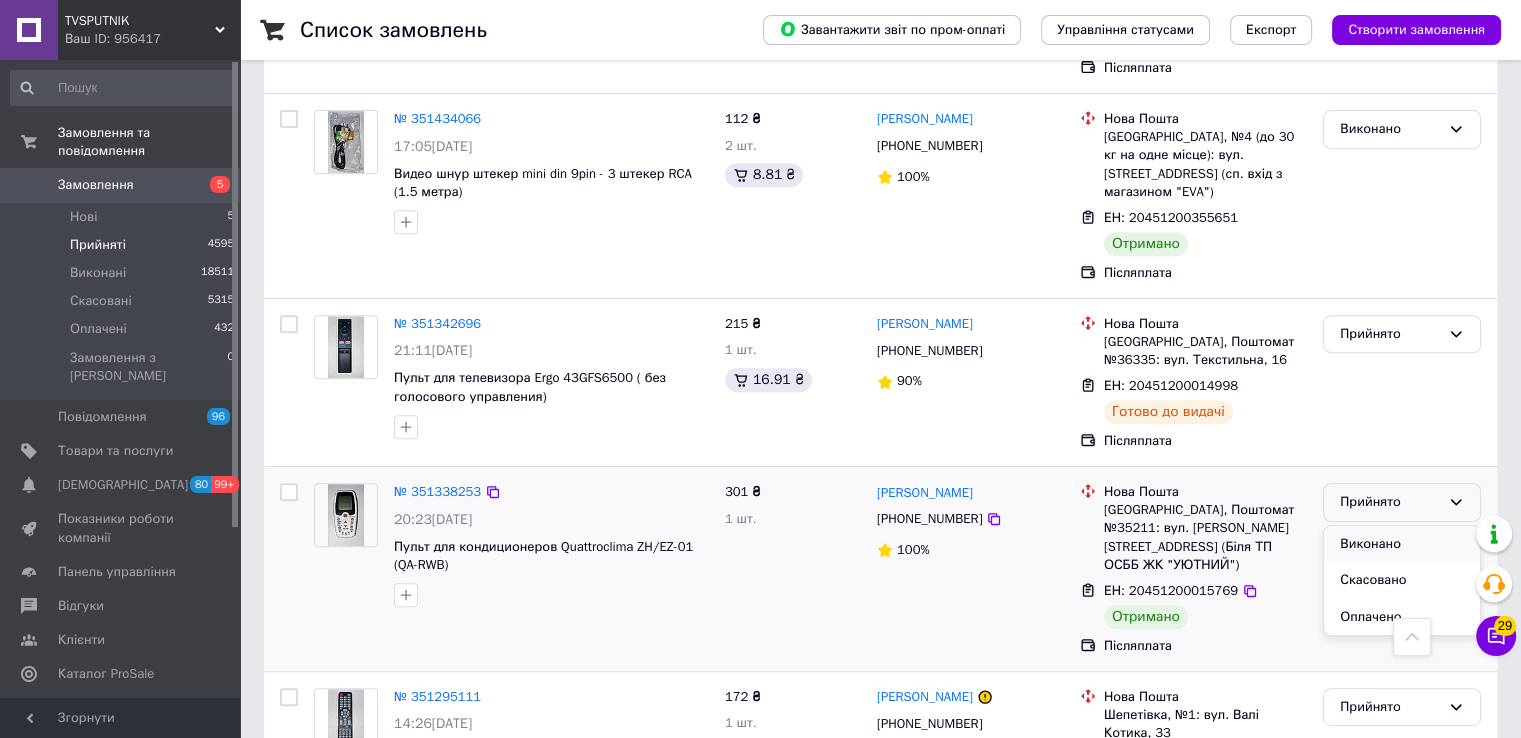 click on "Виконано" at bounding box center (1402, 544) 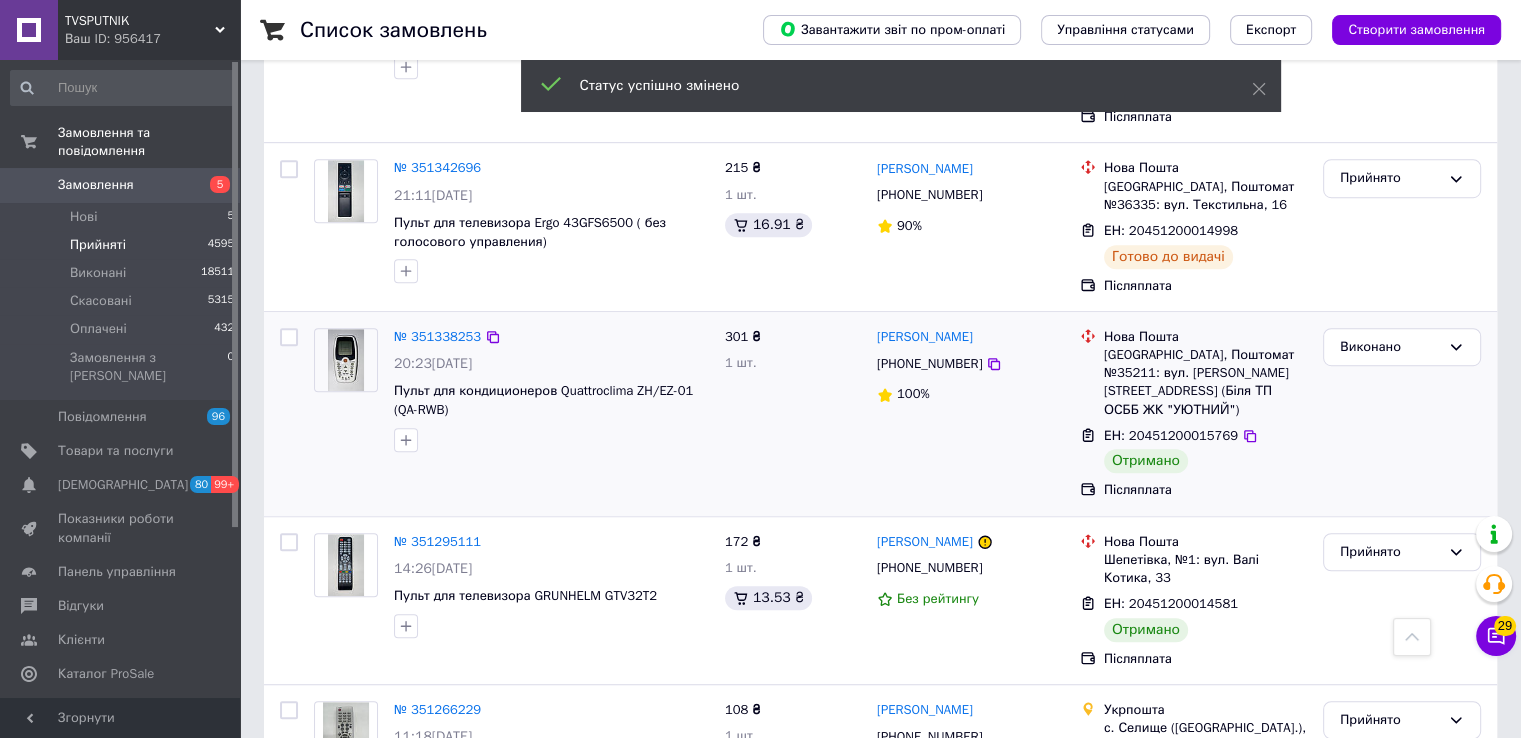 scroll, scrollTop: 1200, scrollLeft: 0, axis: vertical 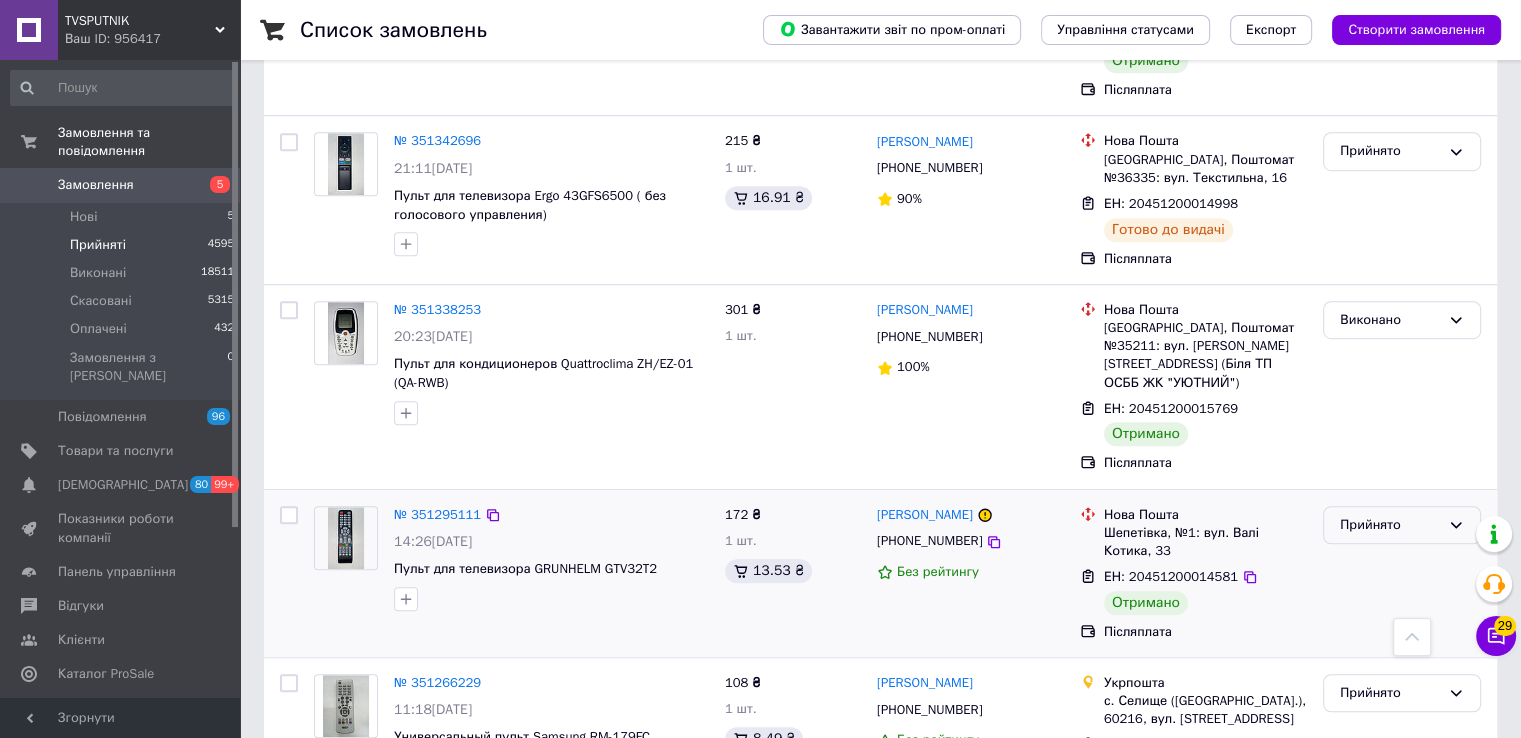 click on "Прийнято" at bounding box center (1390, 525) 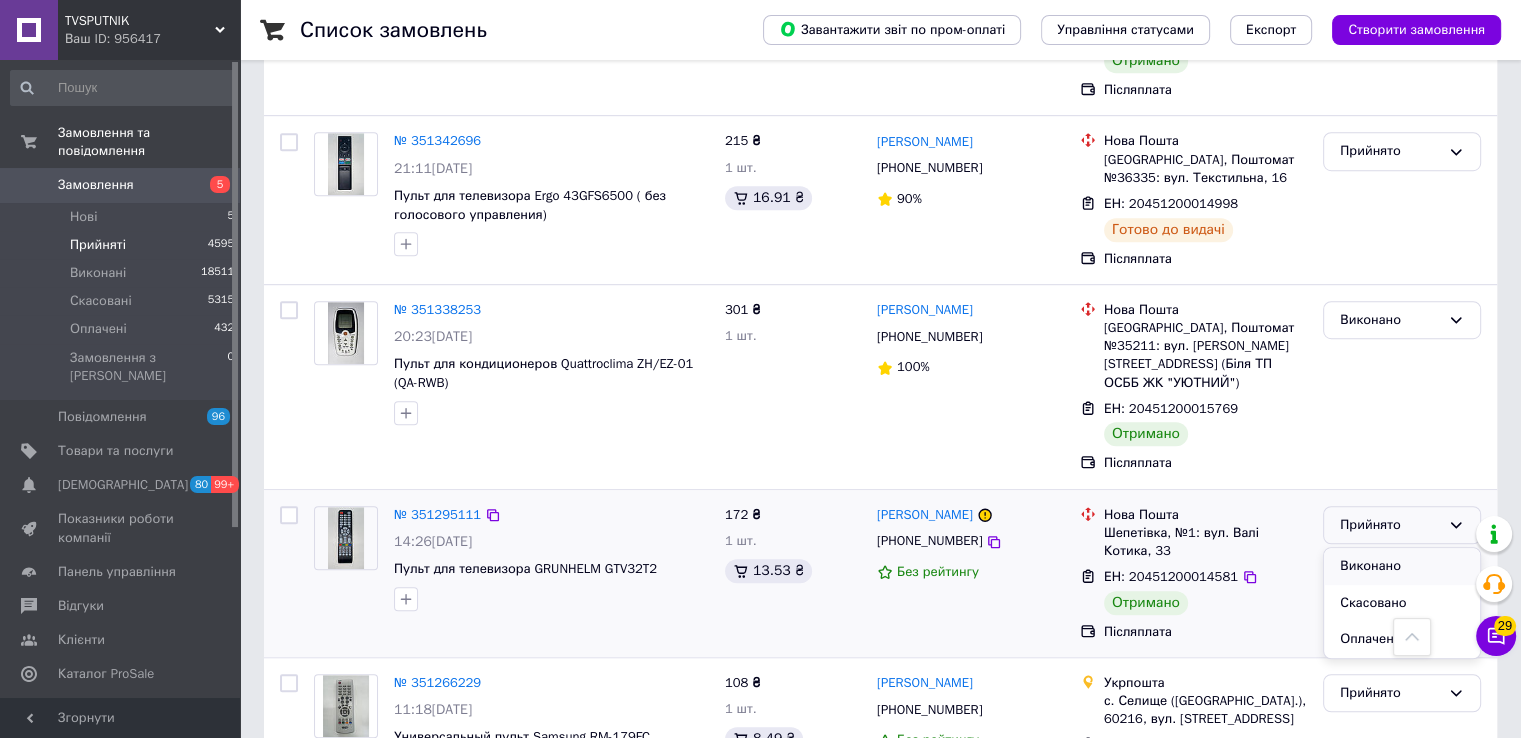 click on "Виконано" at bounding box center (1402, 566) 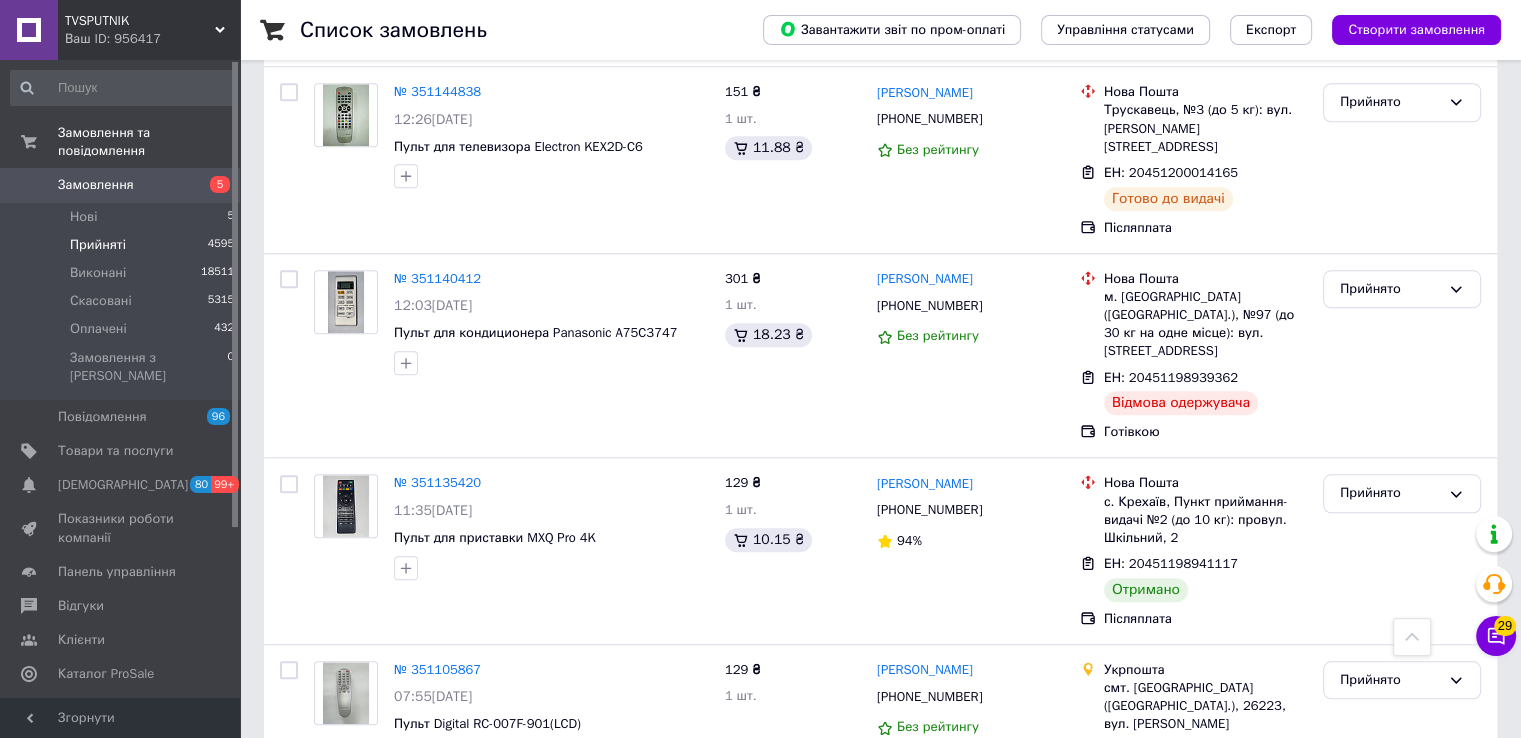 scroll, scrollTop: 2000, scrollLeft: 0, axis: vertical 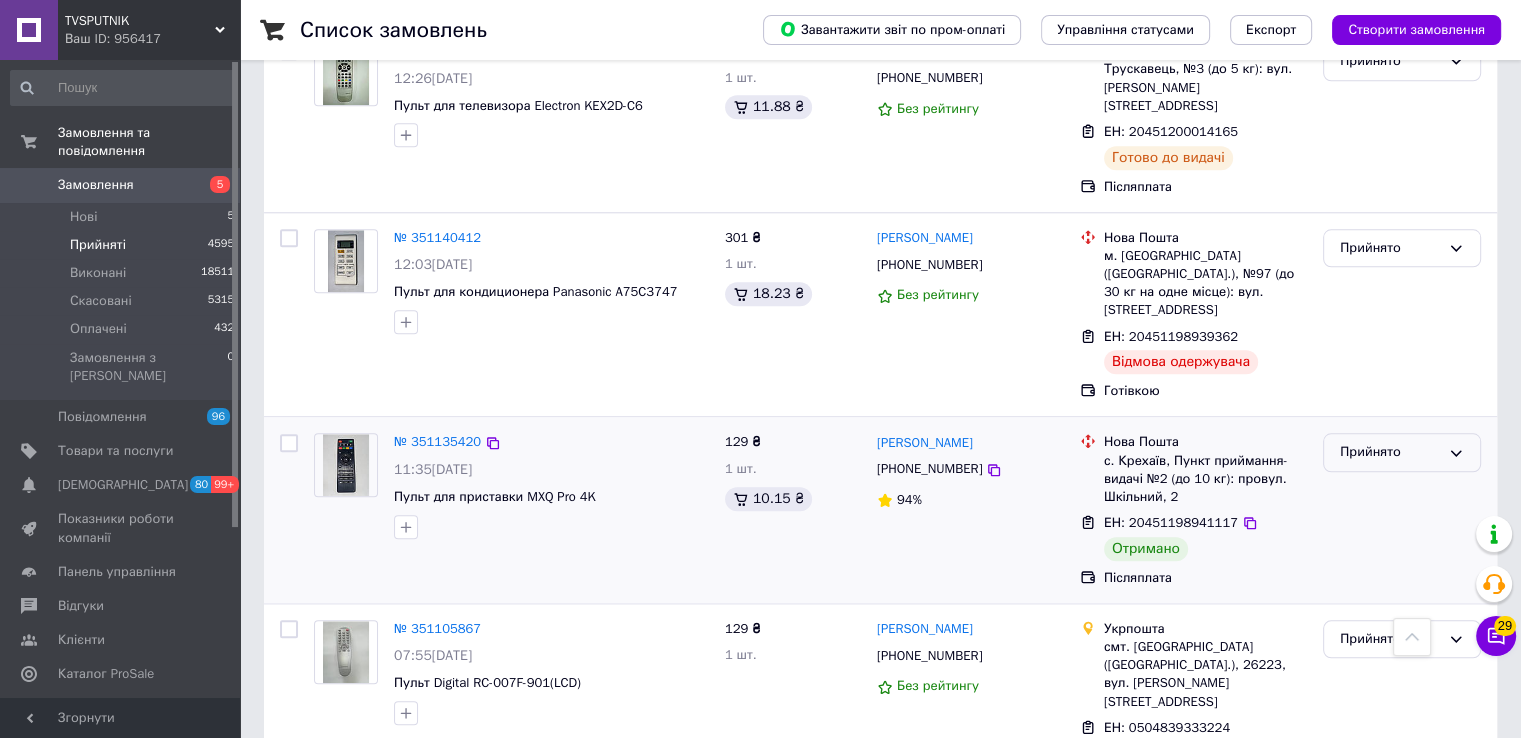 click on "Прийнято" at bounding box center (1390, 452) 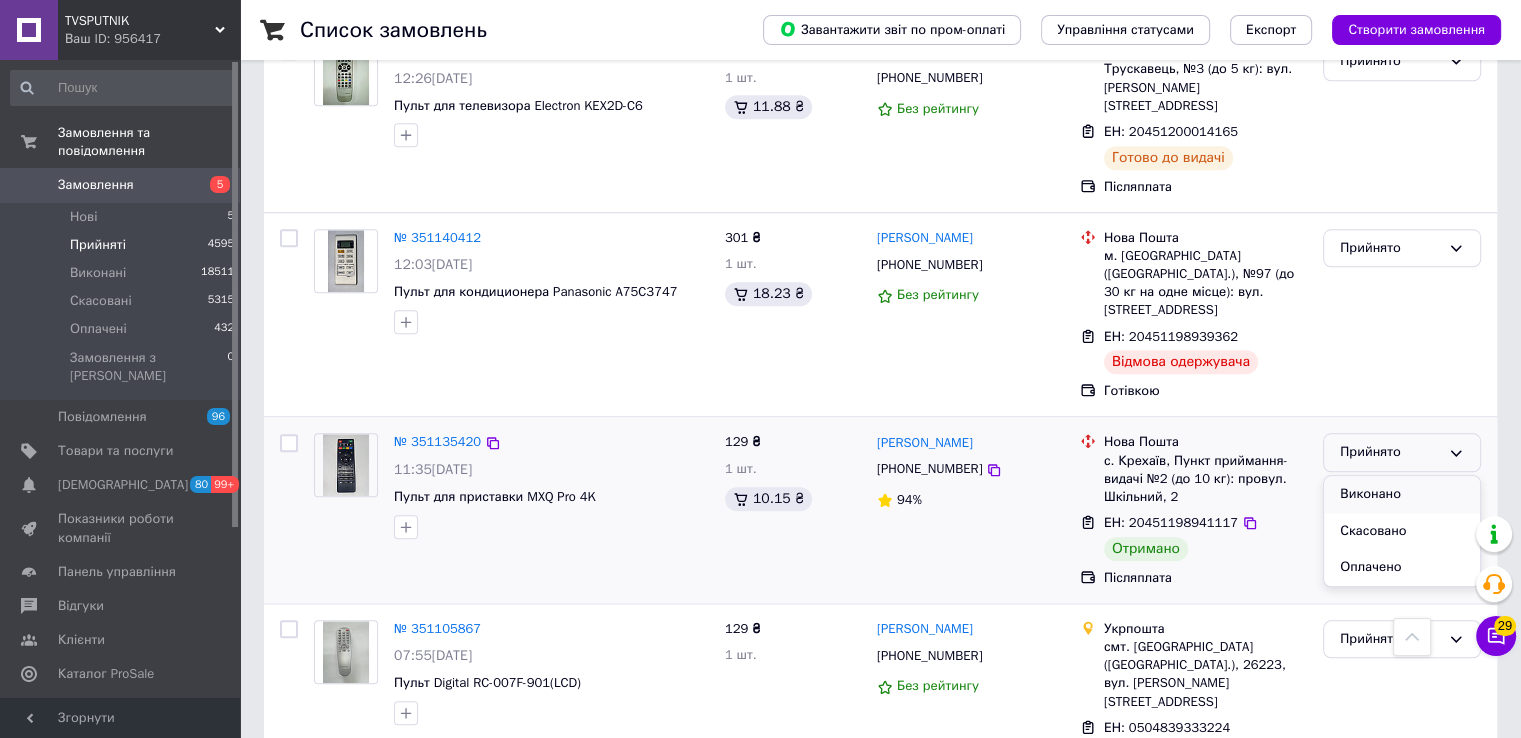 click on "Виконано" at bounding box center (1402, 494) 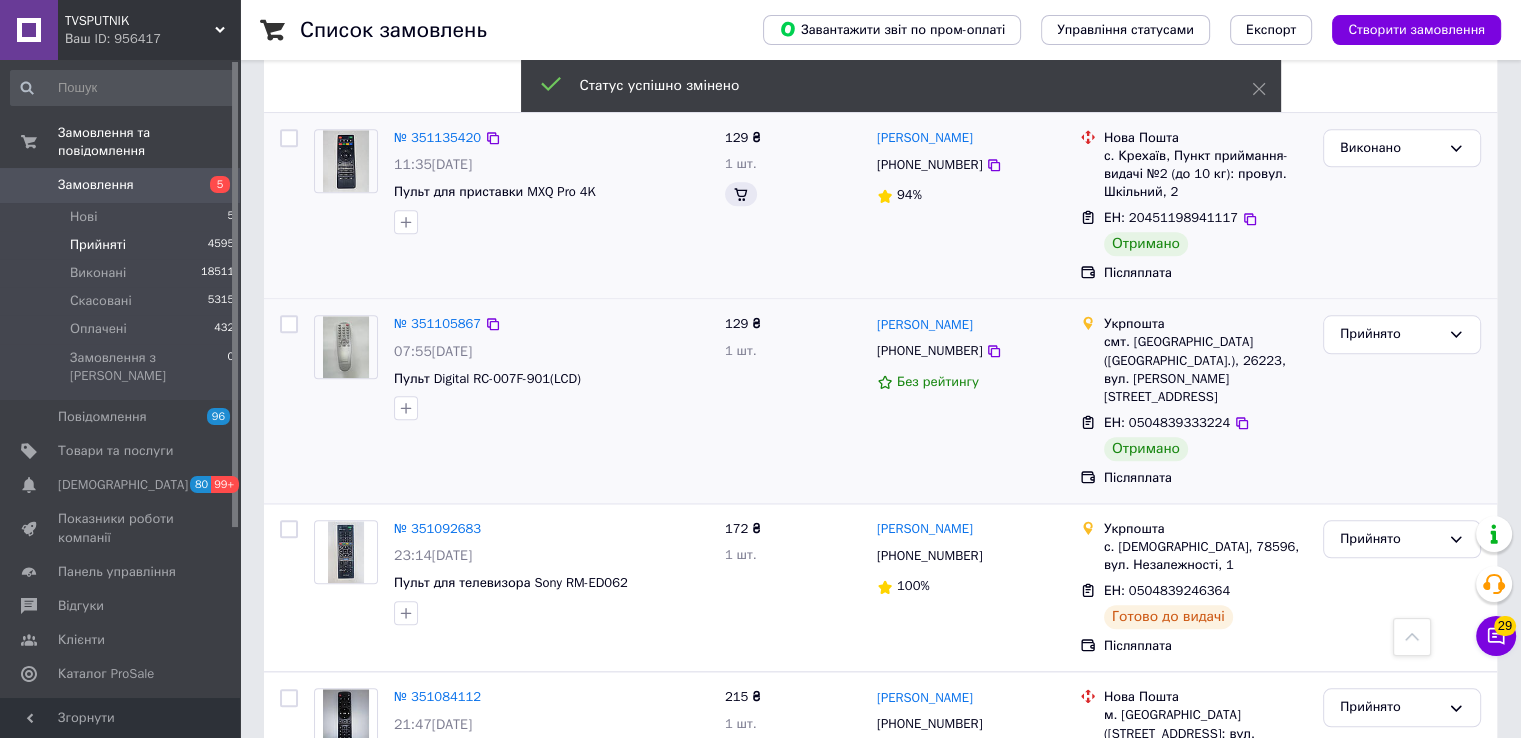 scroll, scrollTop: 1913, scrollLeft: 0, axis: vertical 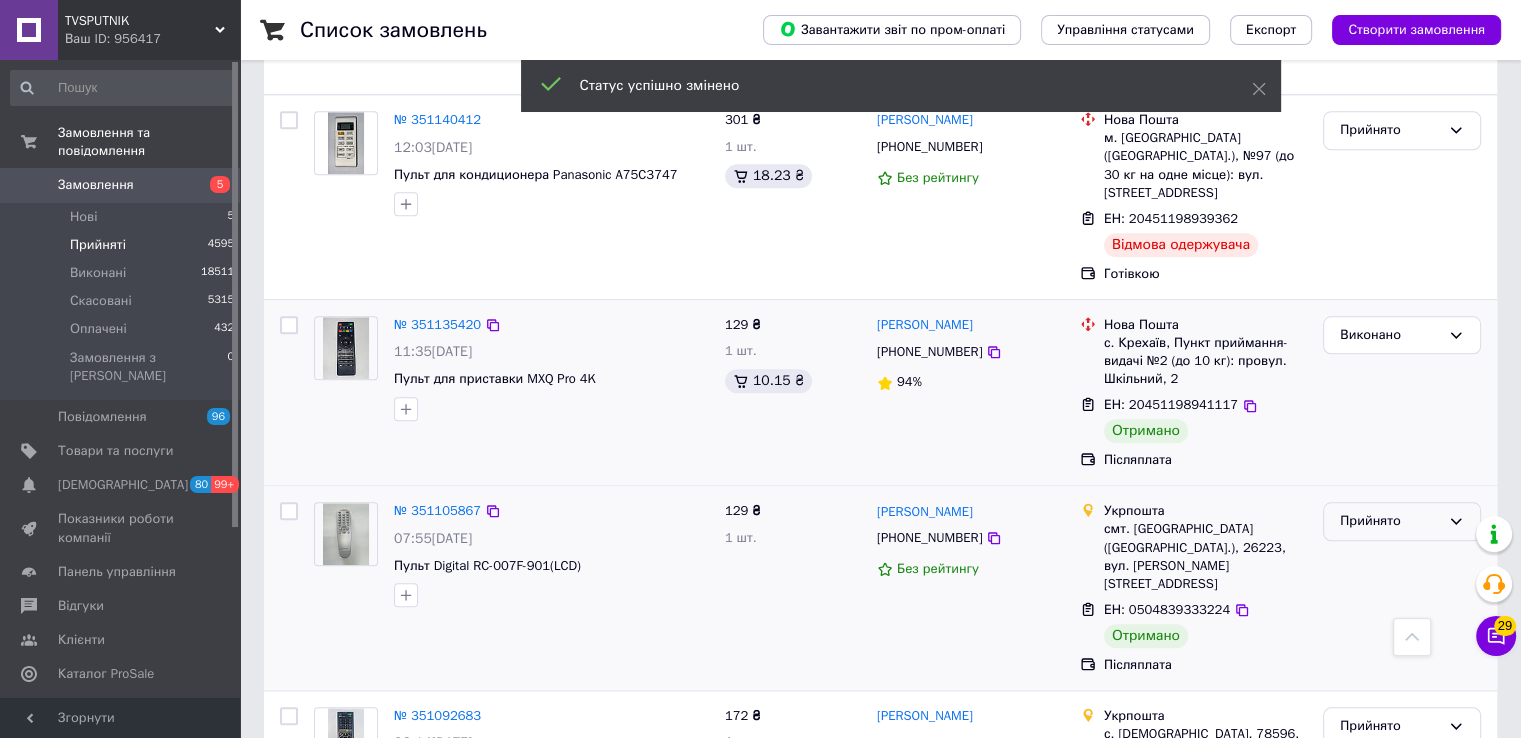 click on "Прийнято" at bounding box center [1390, 521] 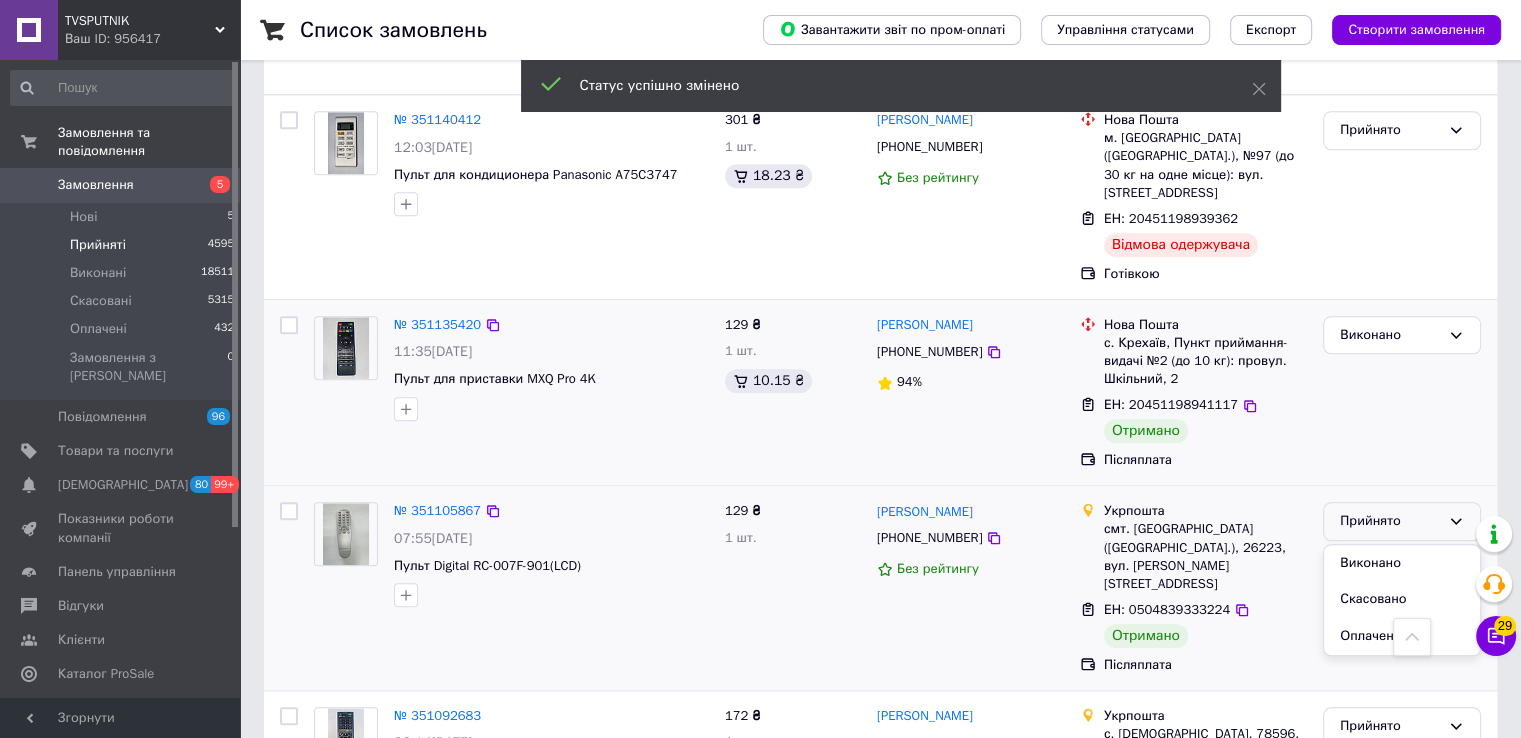 click on "Виконано" at bounding box center [1402, 563] 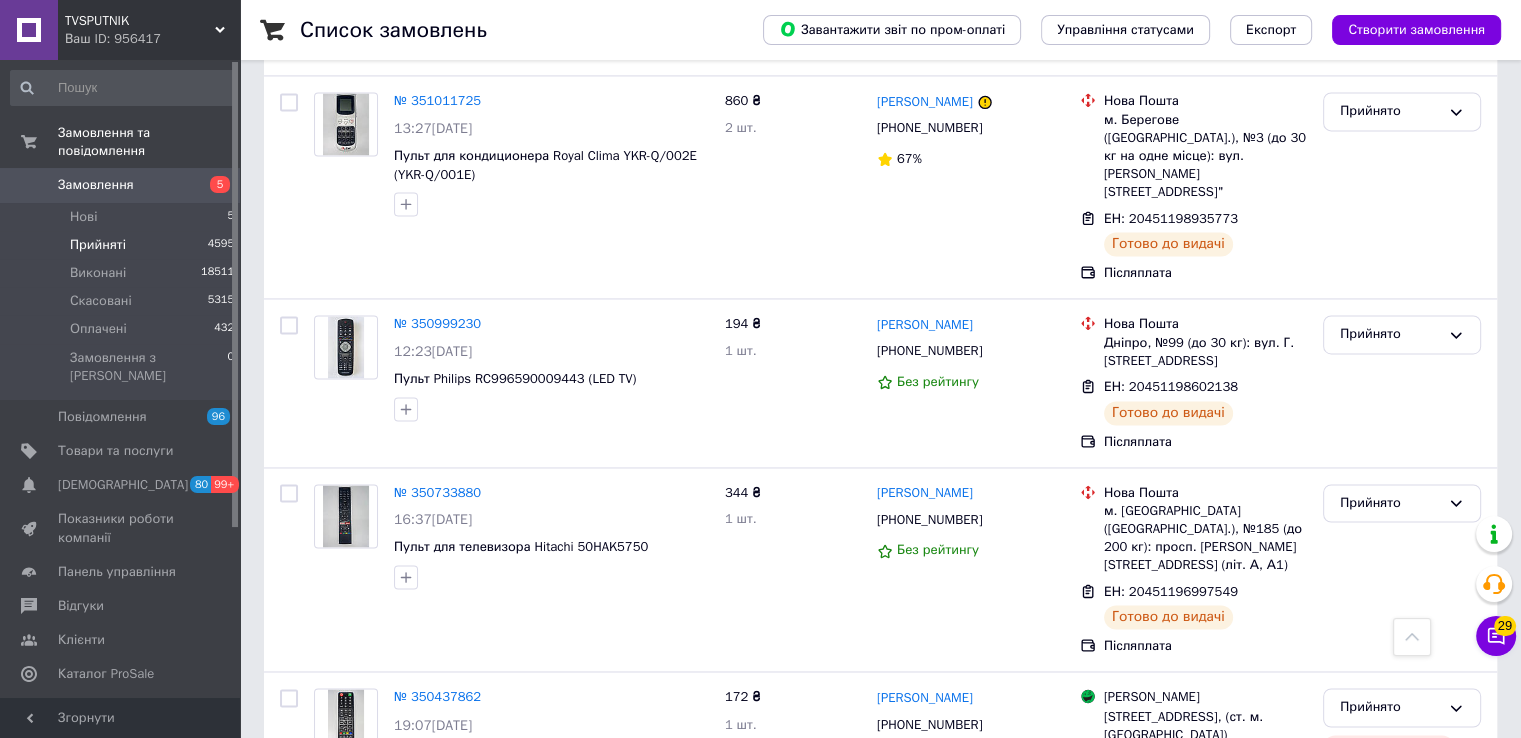 scroll, scrollTop: 3213, scrollLeft: 0, axis: vertical 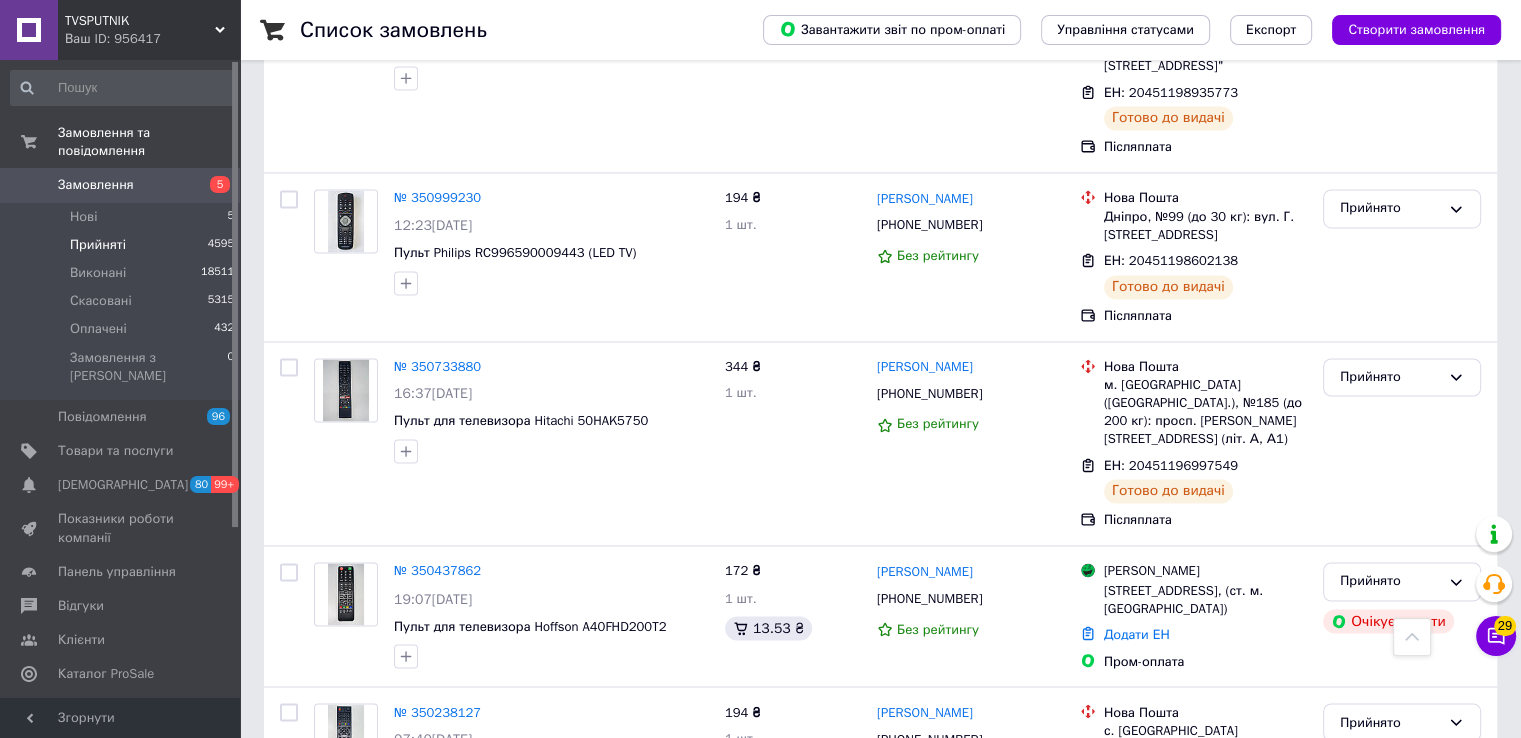 click on "4" at bounding box center (539, 954) 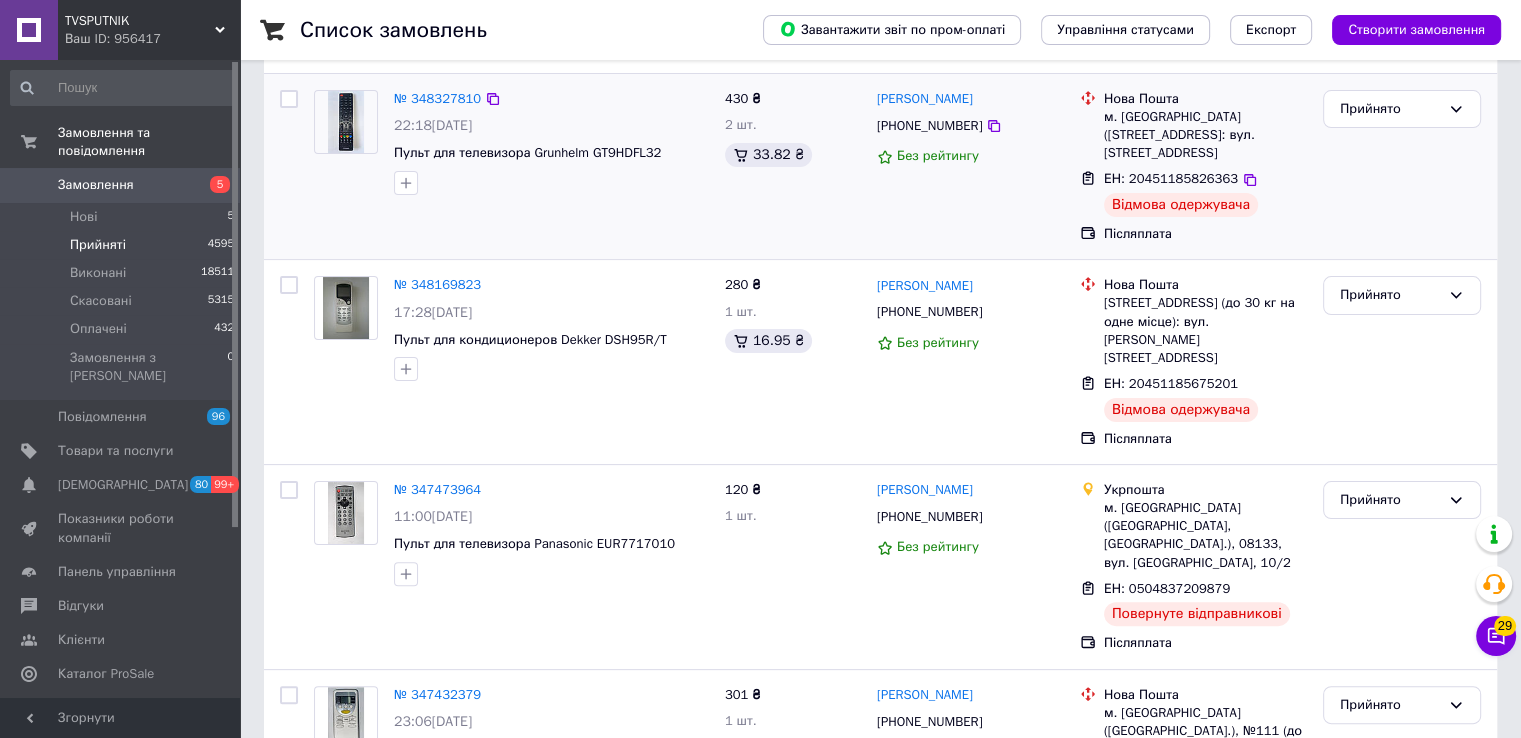 scroll, scrollTop: 500, scrollLeft: 0, axis: vertical 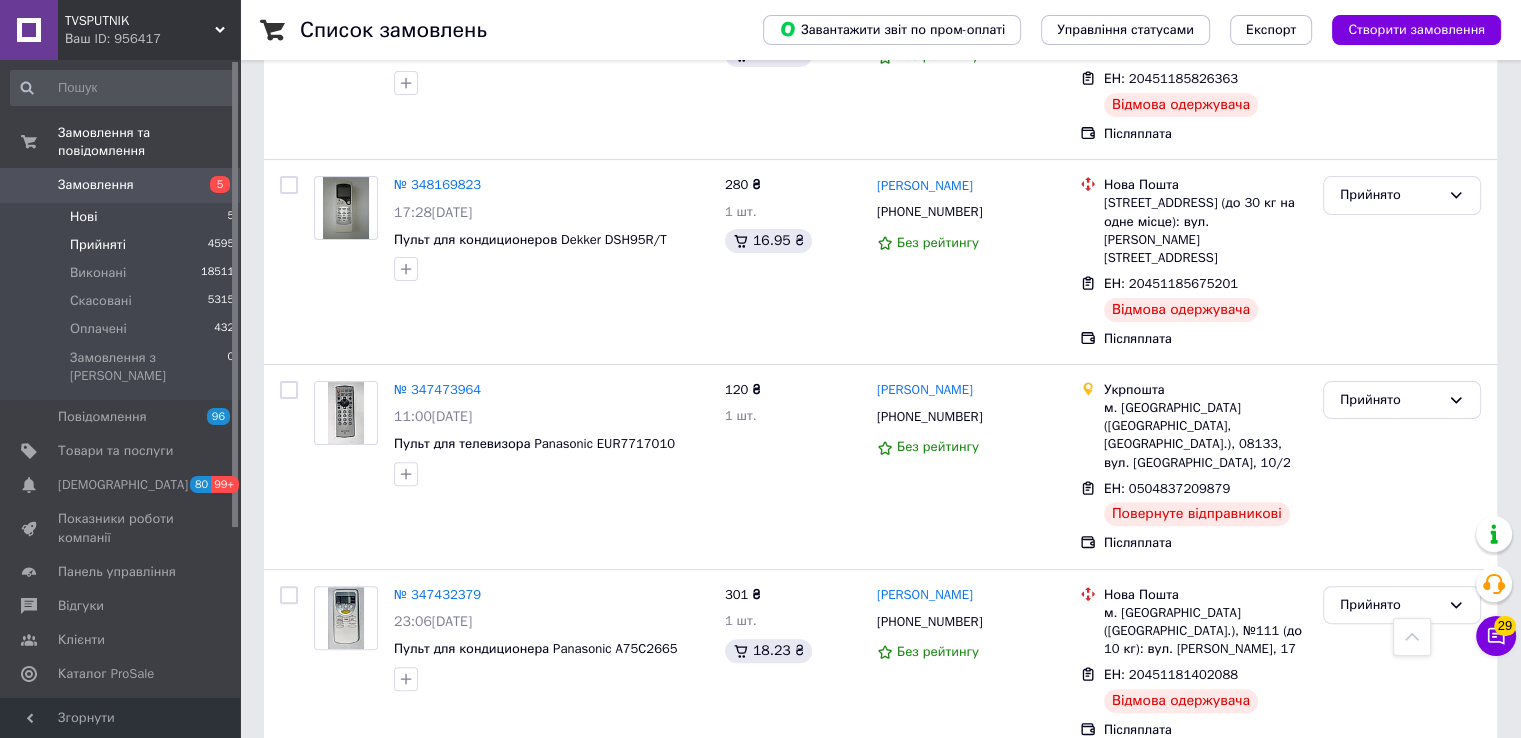 click on "Нові 5" at bounding box center [123, 217] 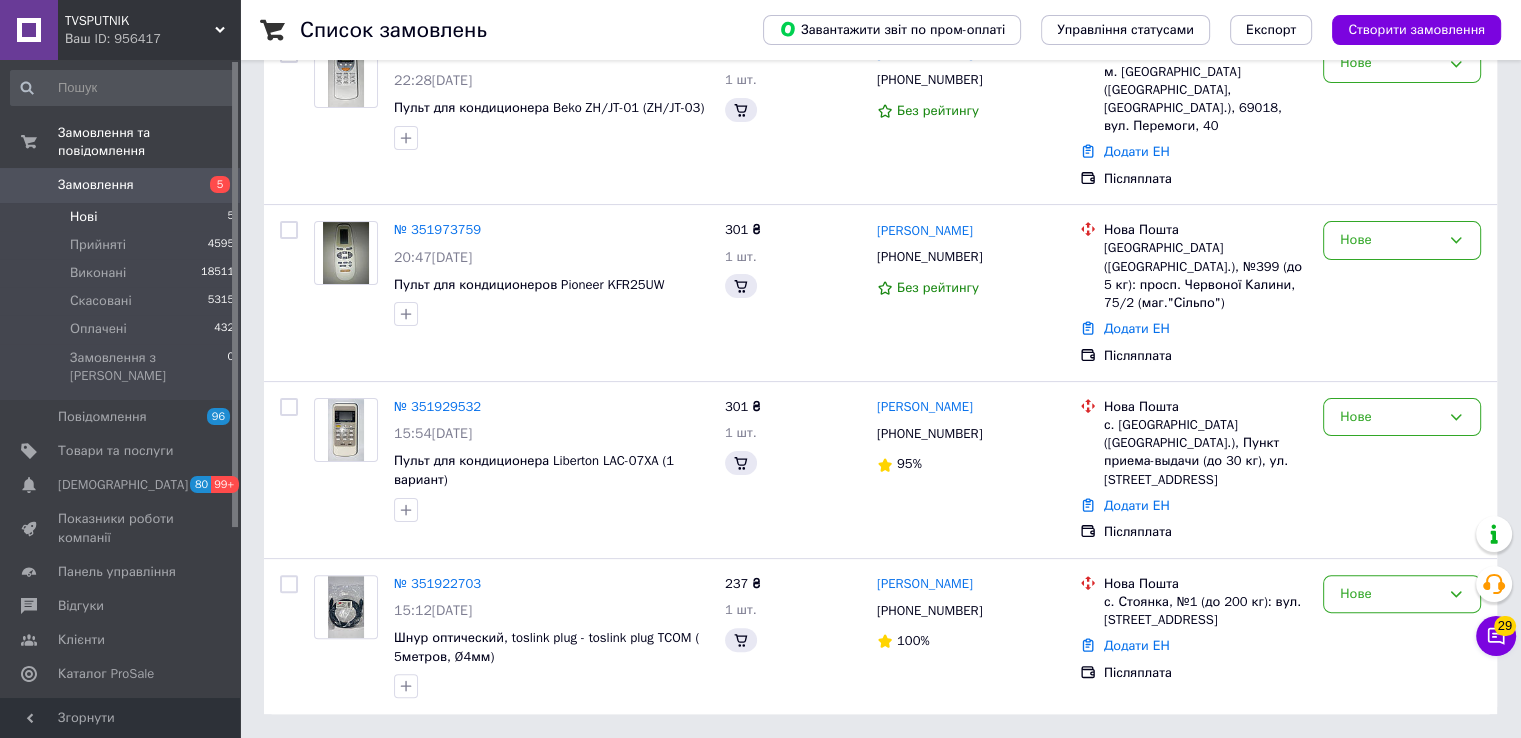 scroll, scrollTop: 0, scrollLeft: 0, axis: both 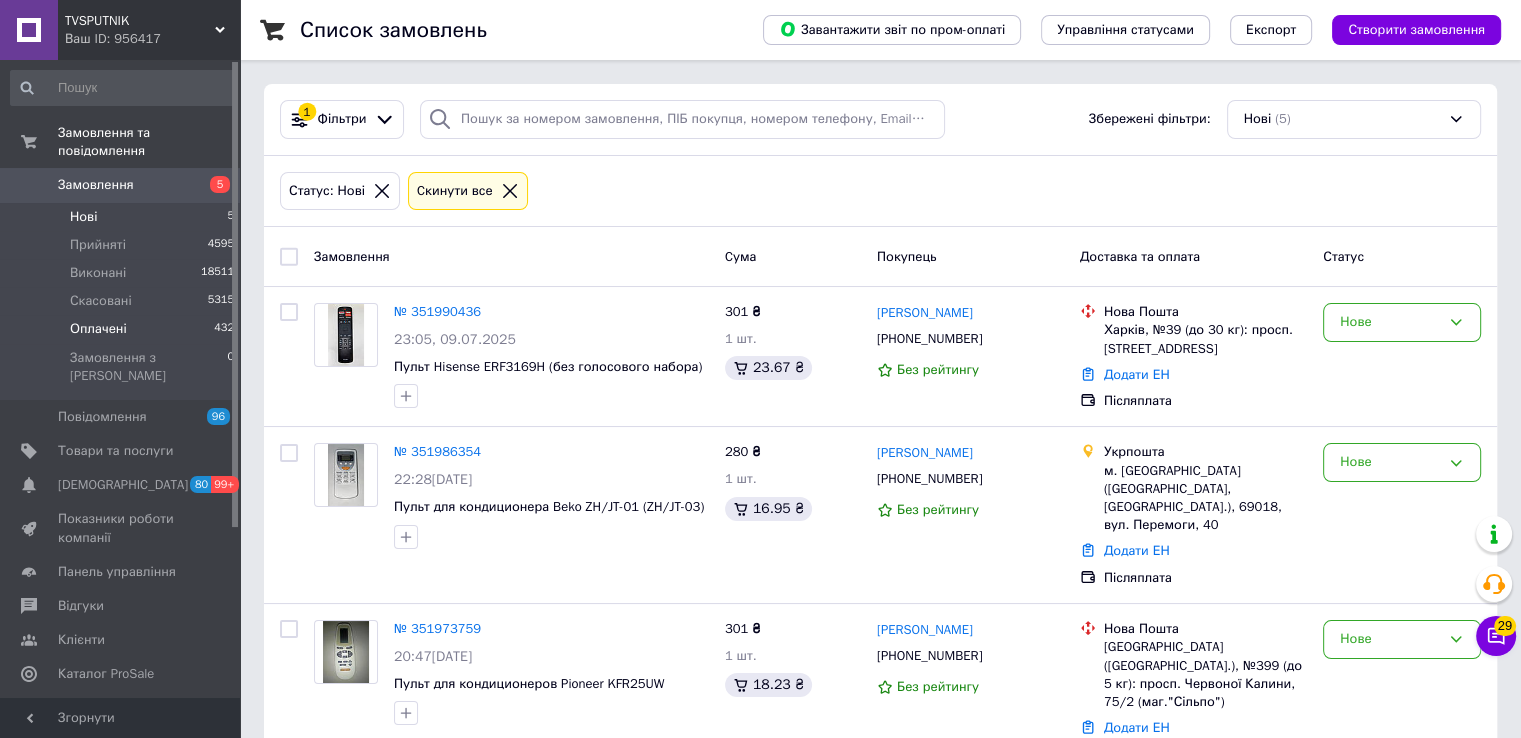 click on "Оплачені" at bounding box center (98, 329) 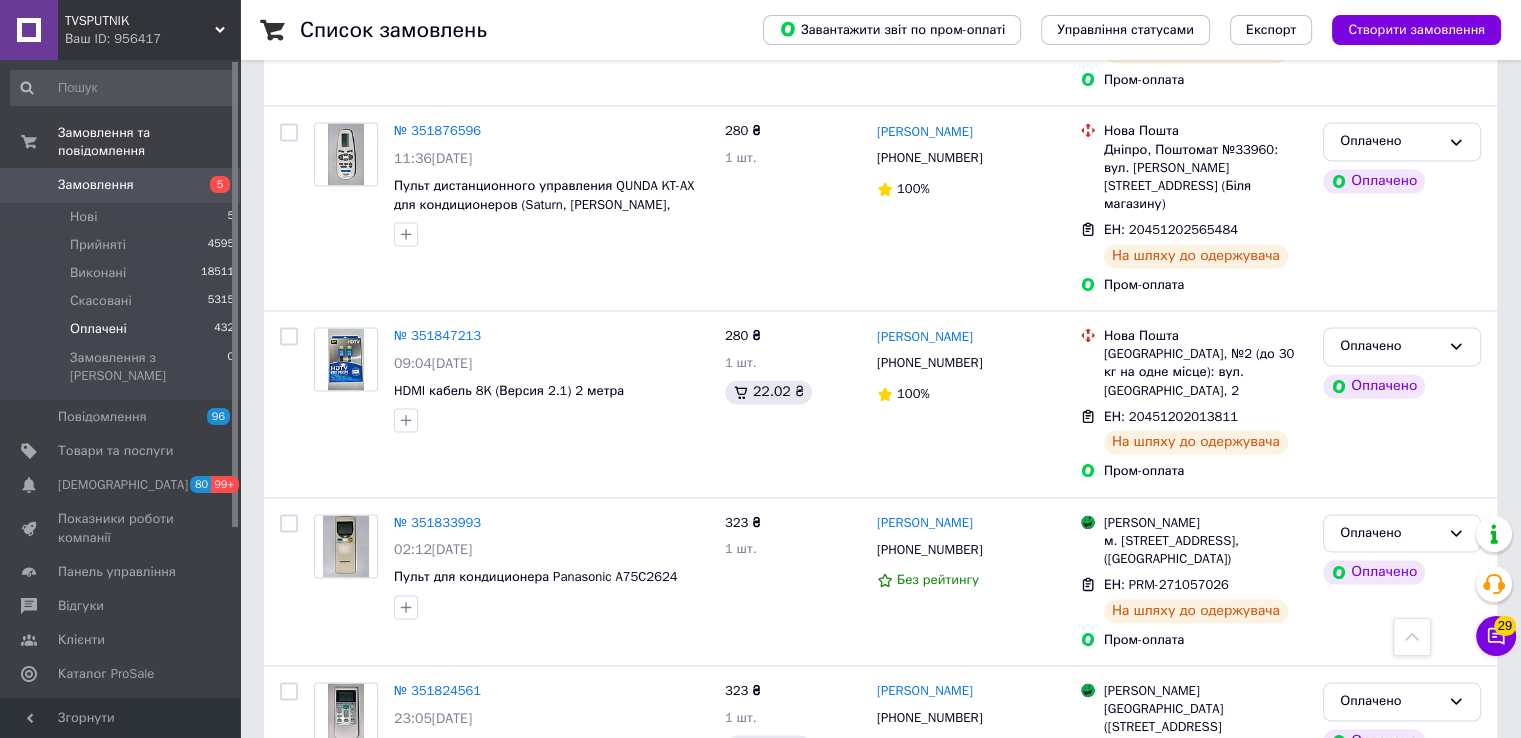 scroll, scrollTop: 2900, scrollLeft: 0, axis: vertical 